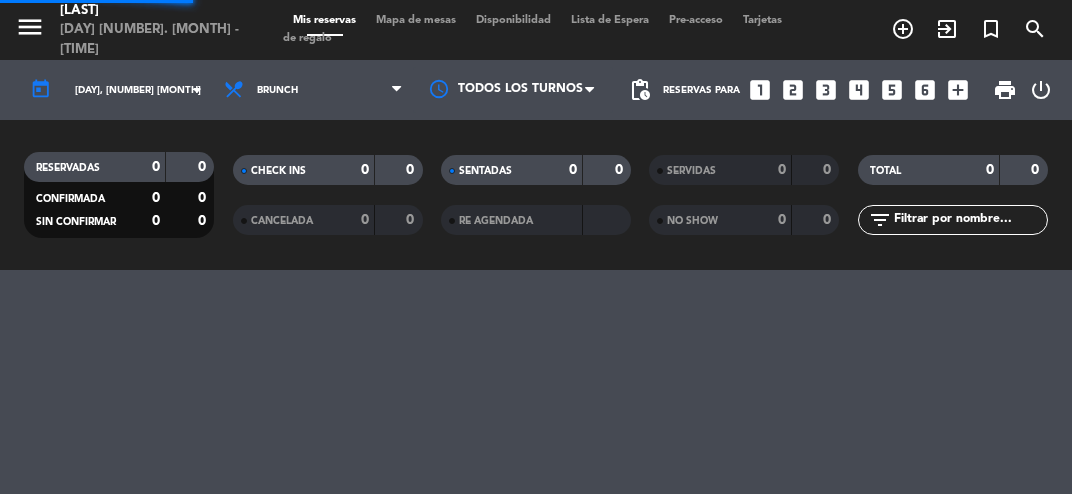 scroll, scrollTop: 0, scrollLeft: 0, axis: both 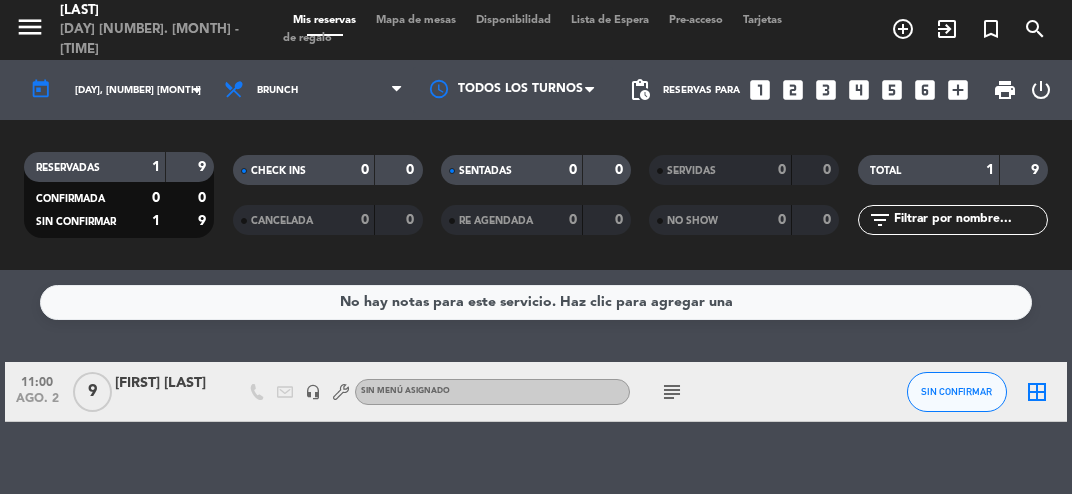 click on "[FIRST] [LAST]" 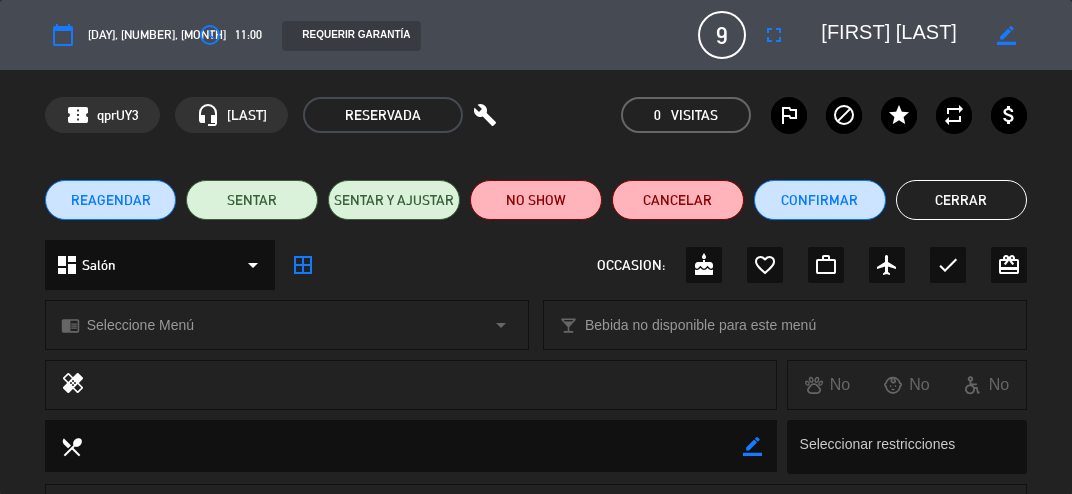 click on "fullscreen" at bounding box center [774, 35] 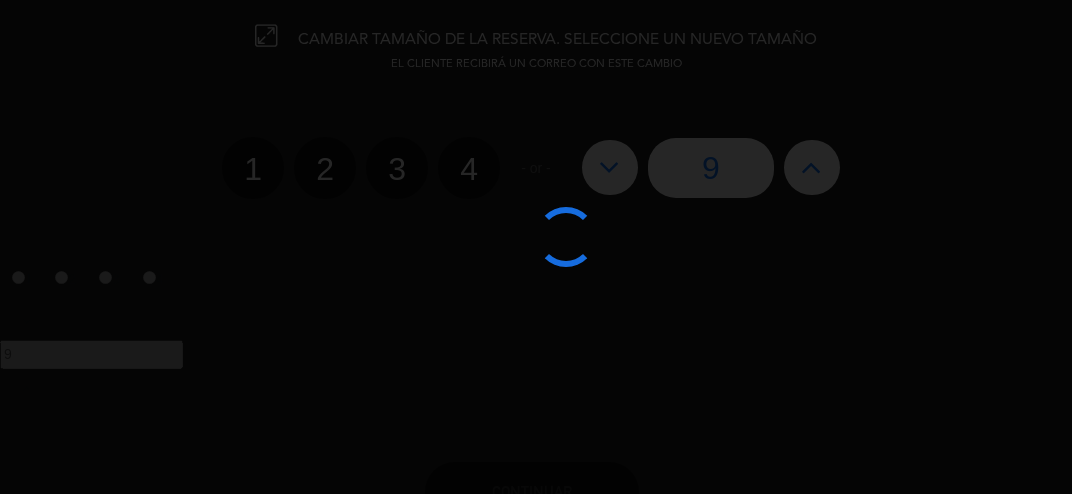 click 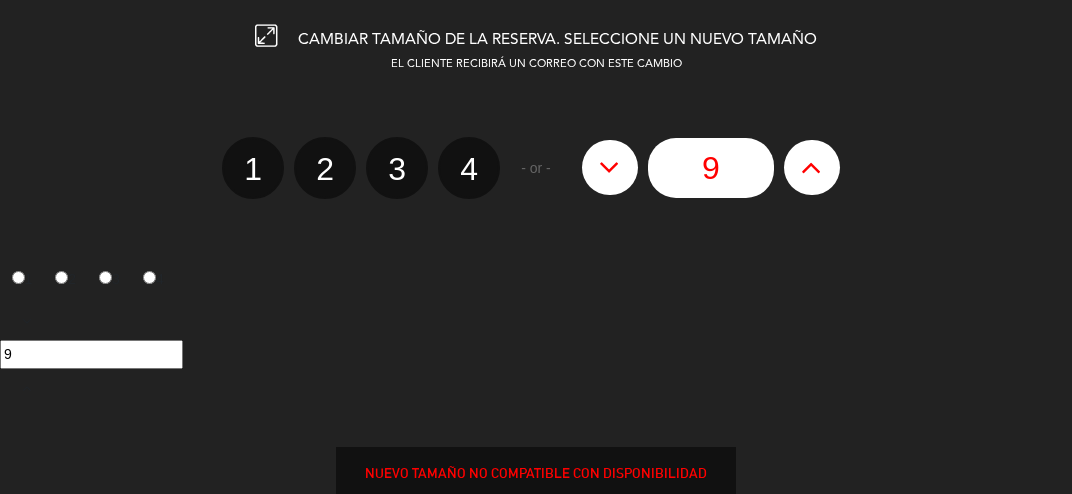 type on "10" 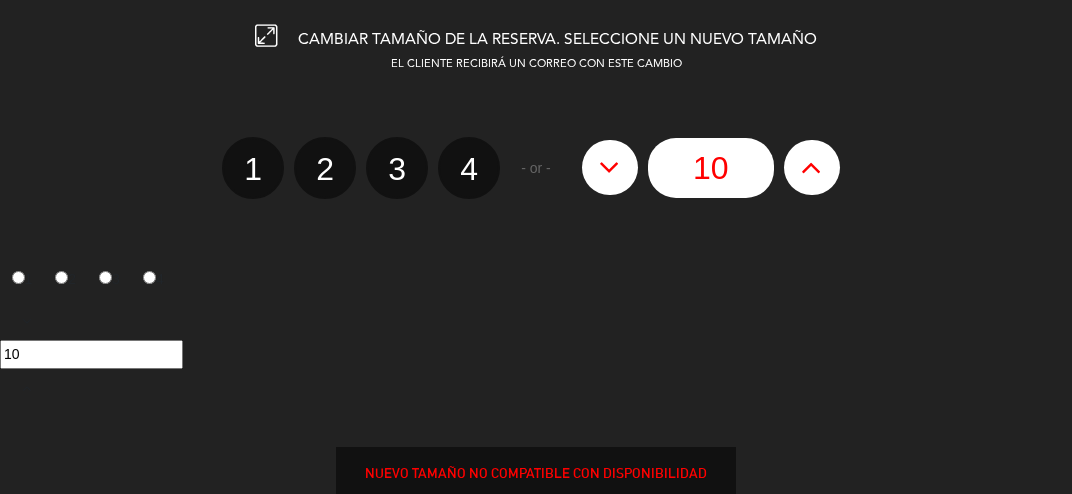 click 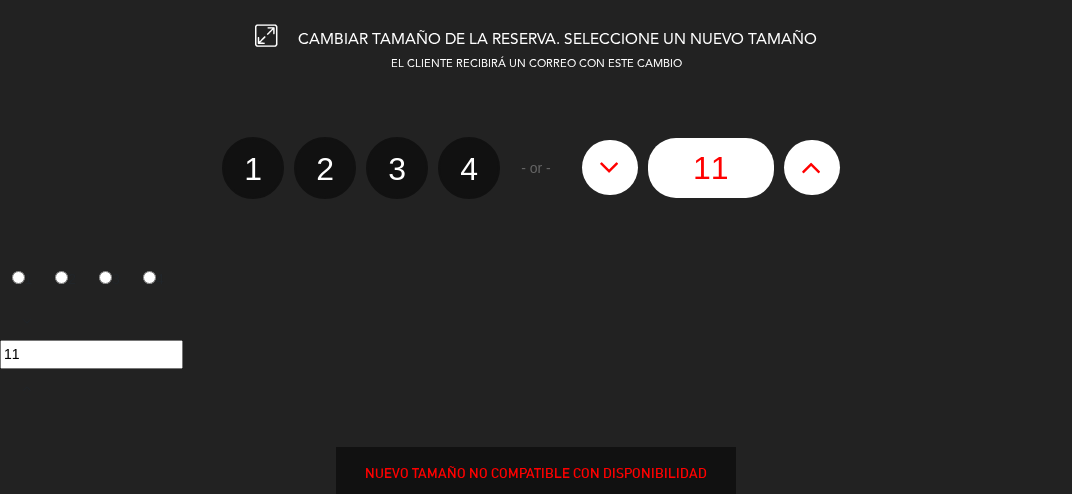 click 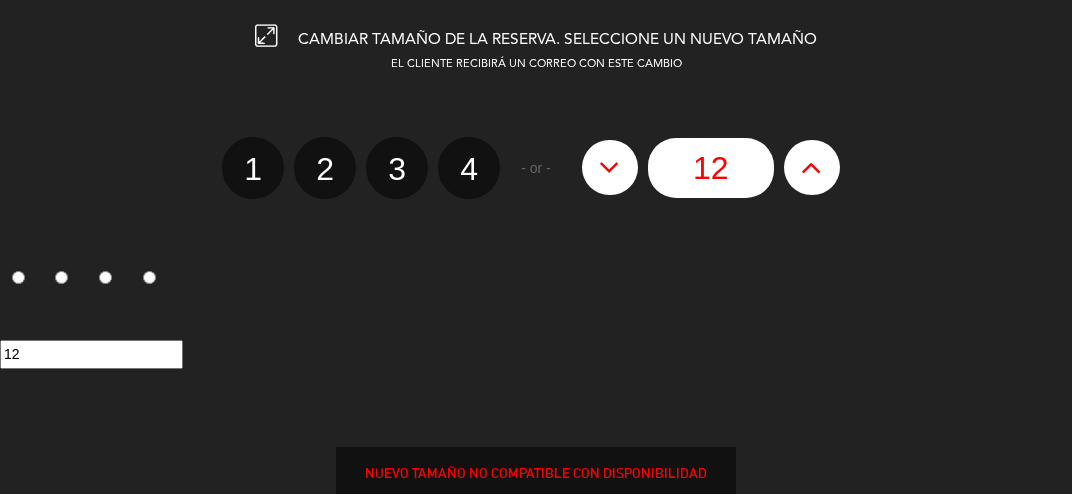 click 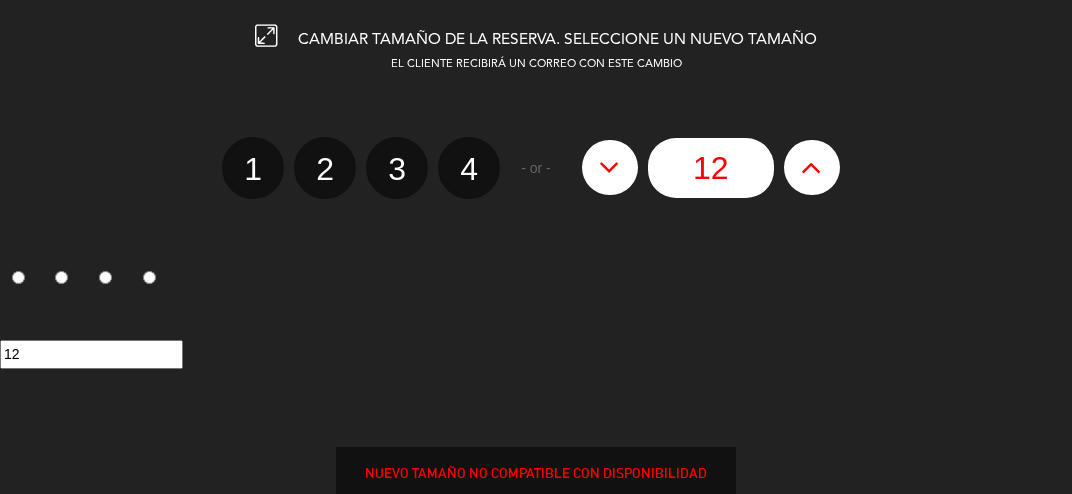 type on "13" 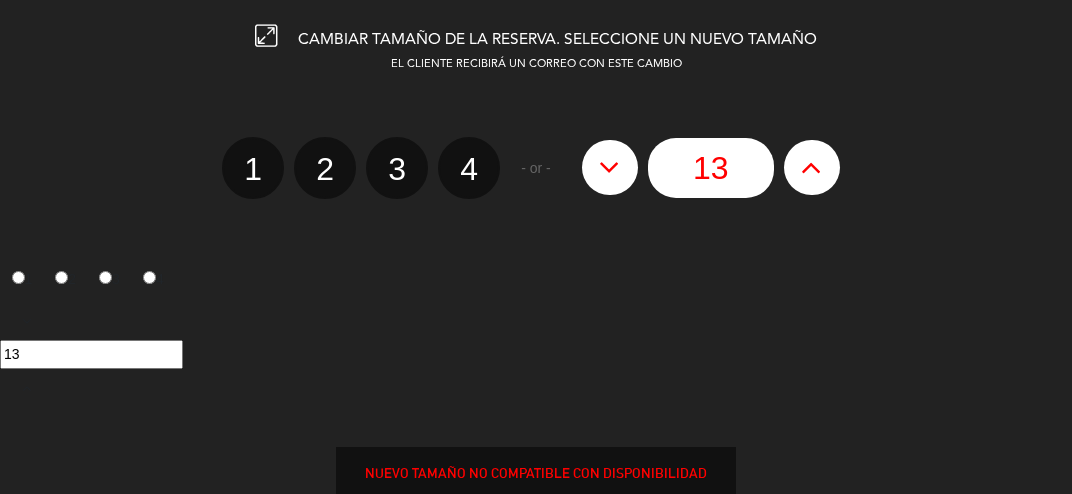 click 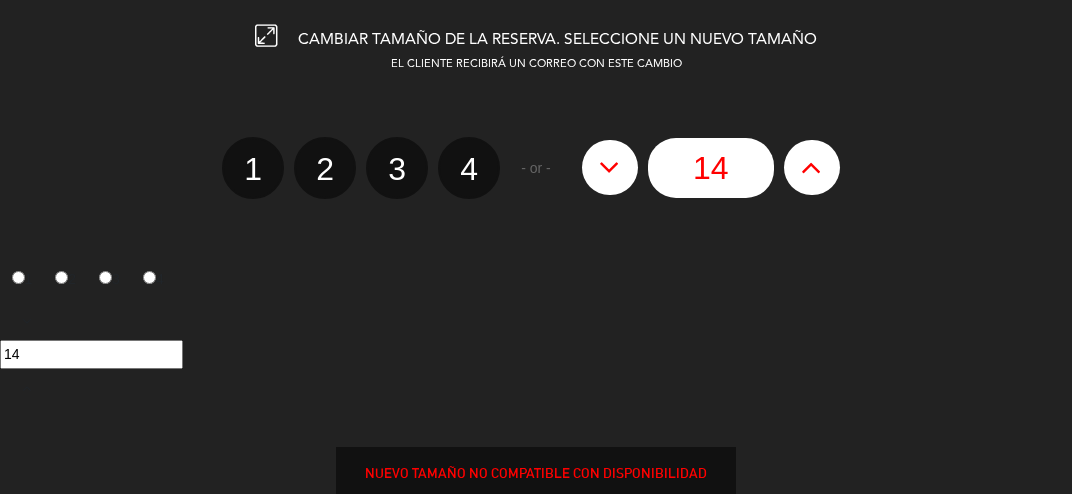 click 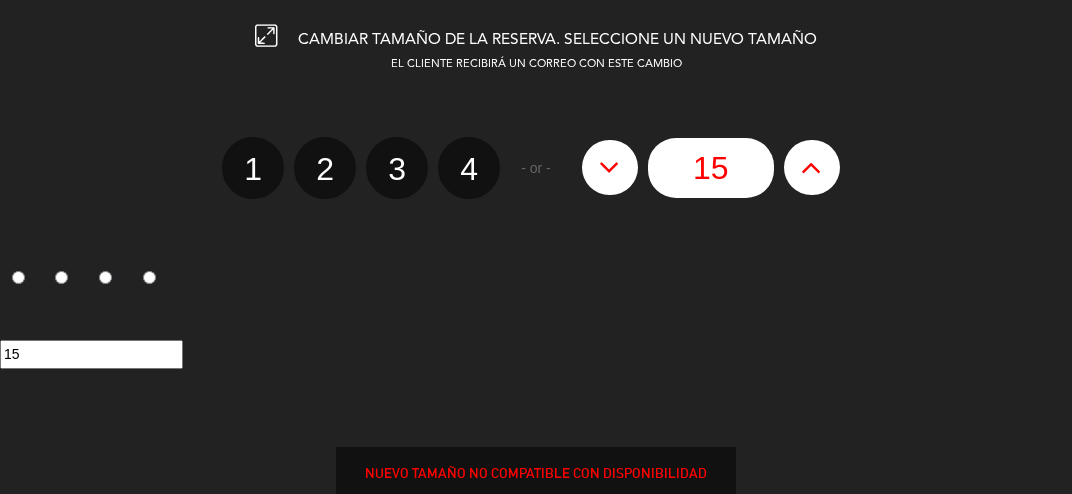 click 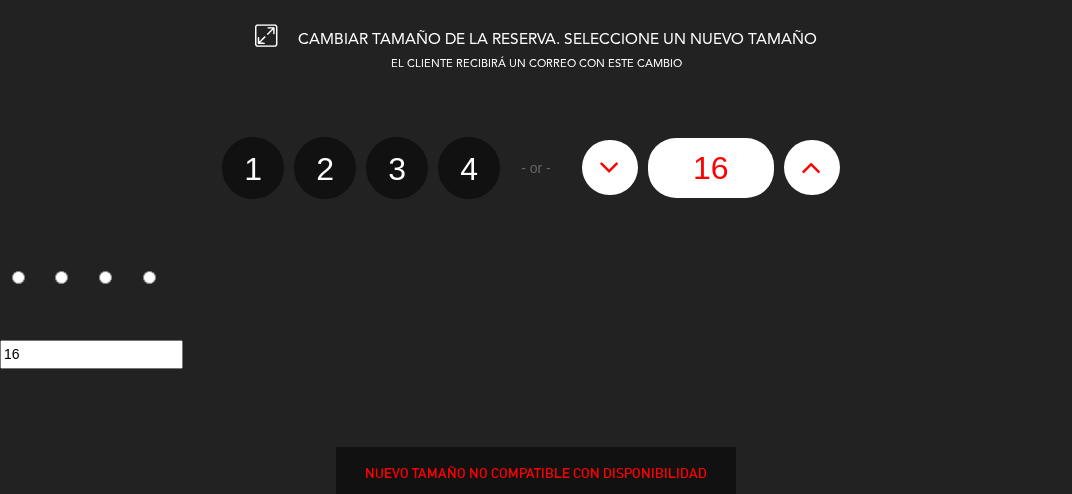 click 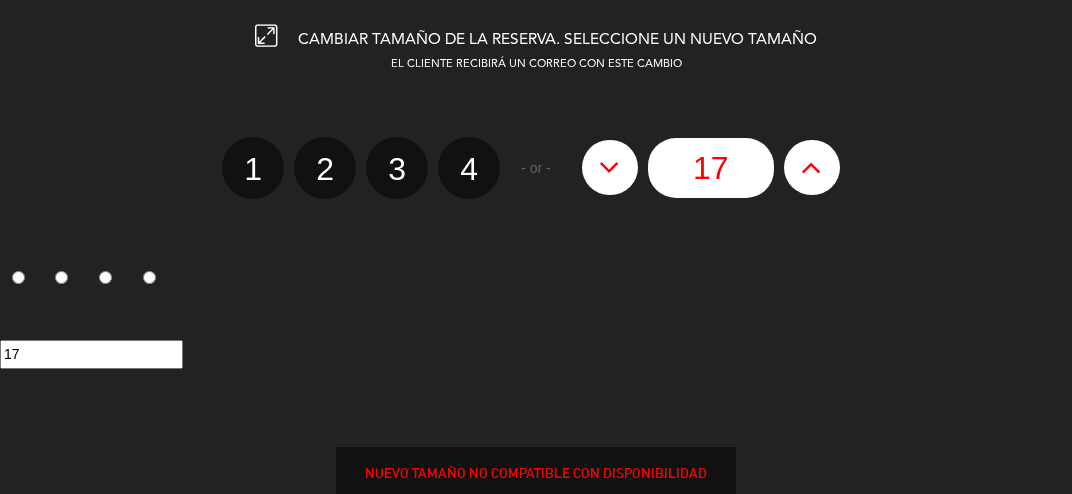 click 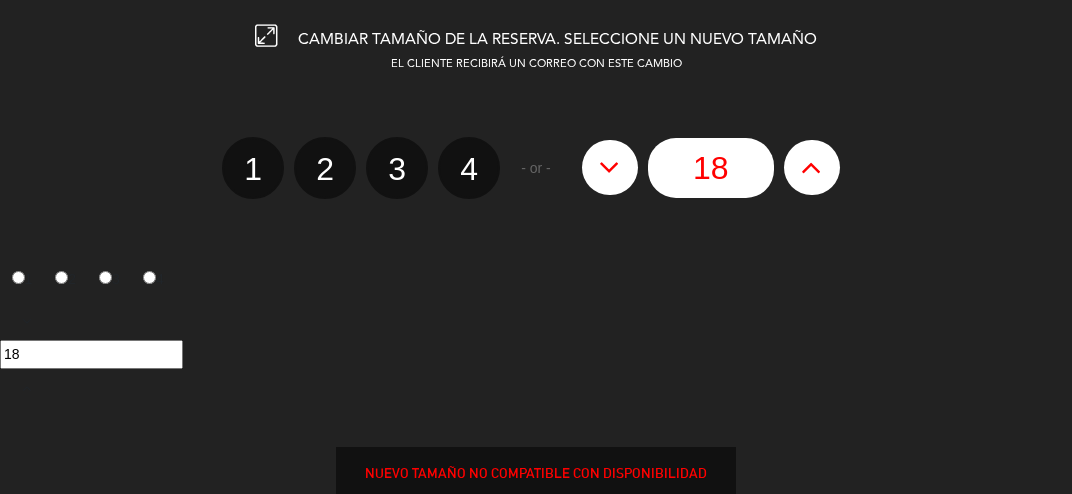 click 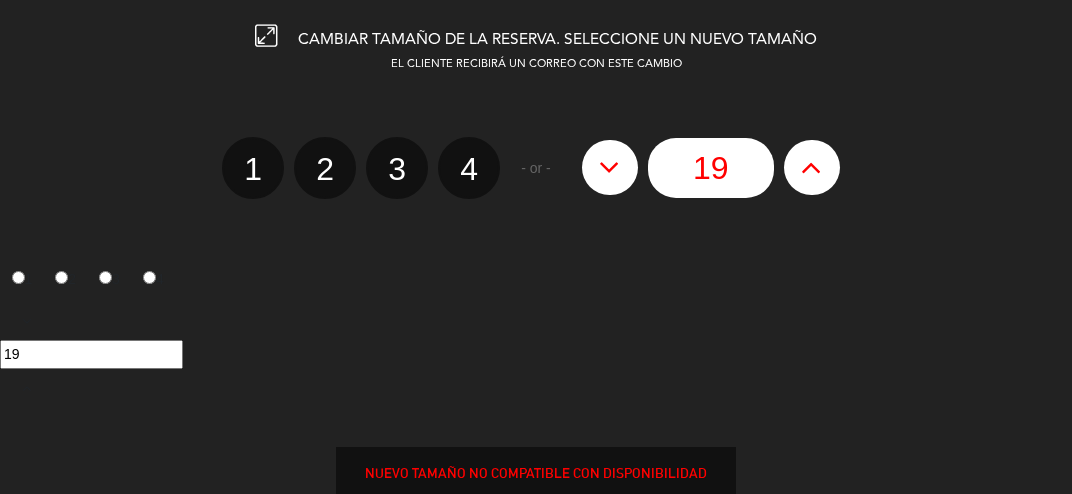click 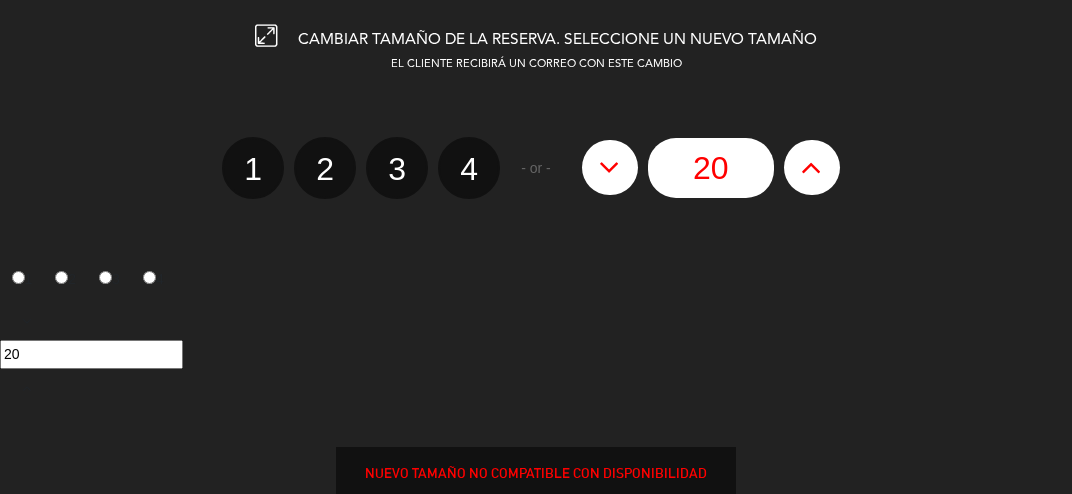 click 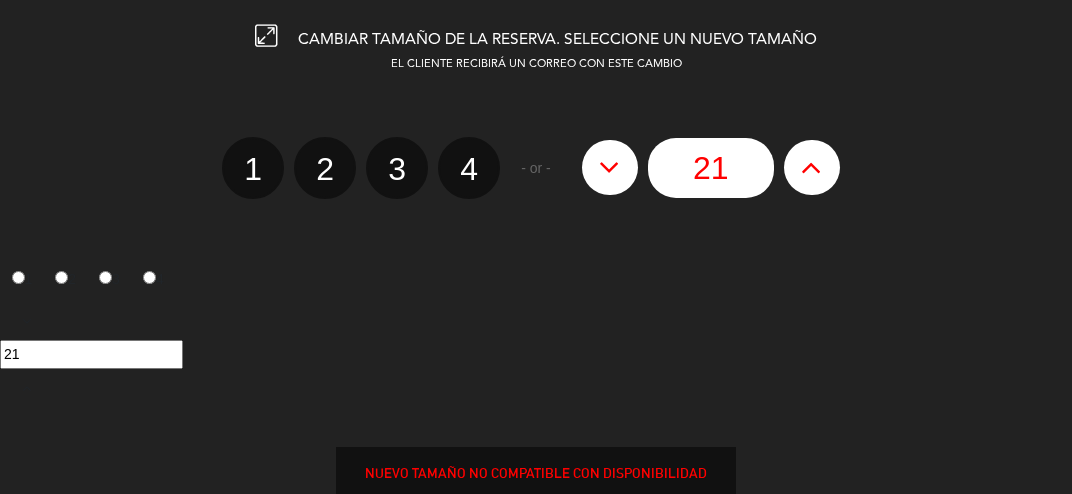 click 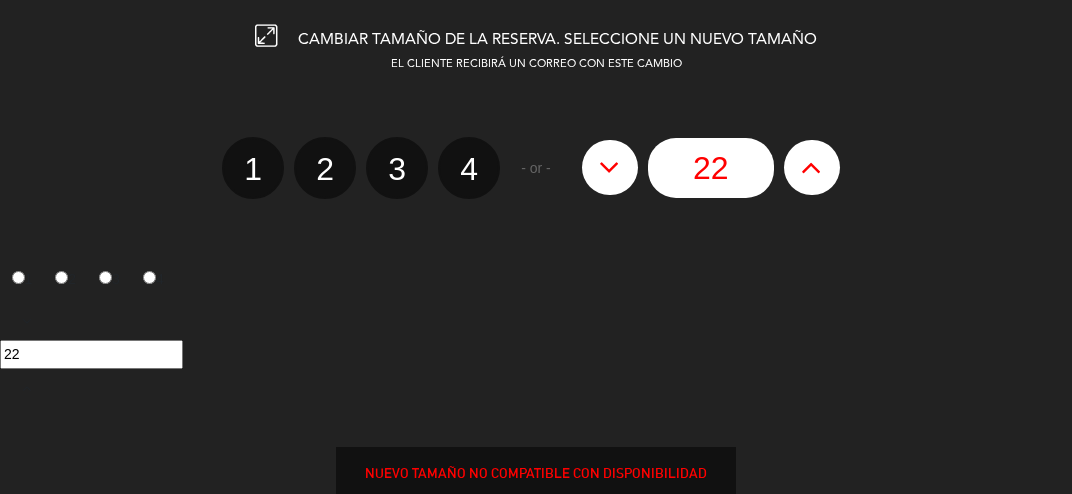 click 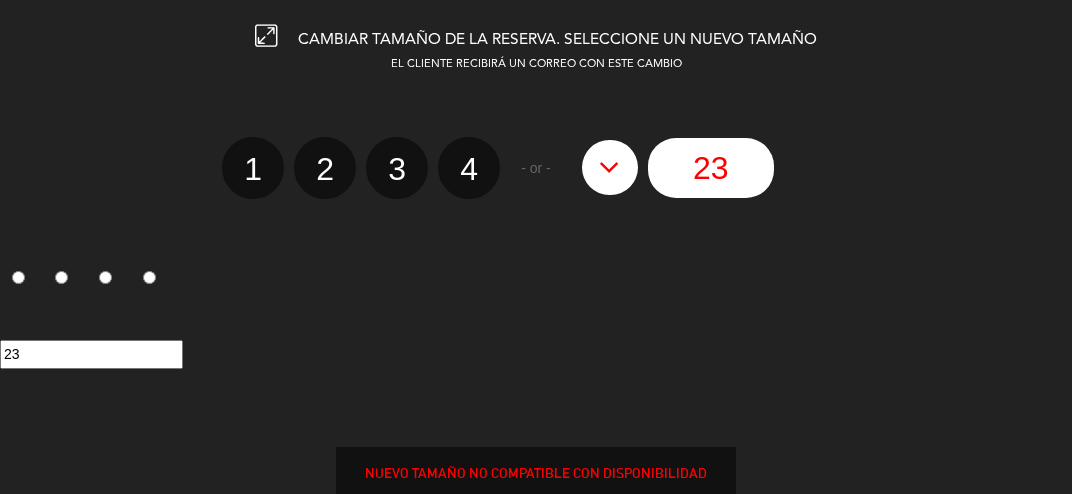 click on "23" 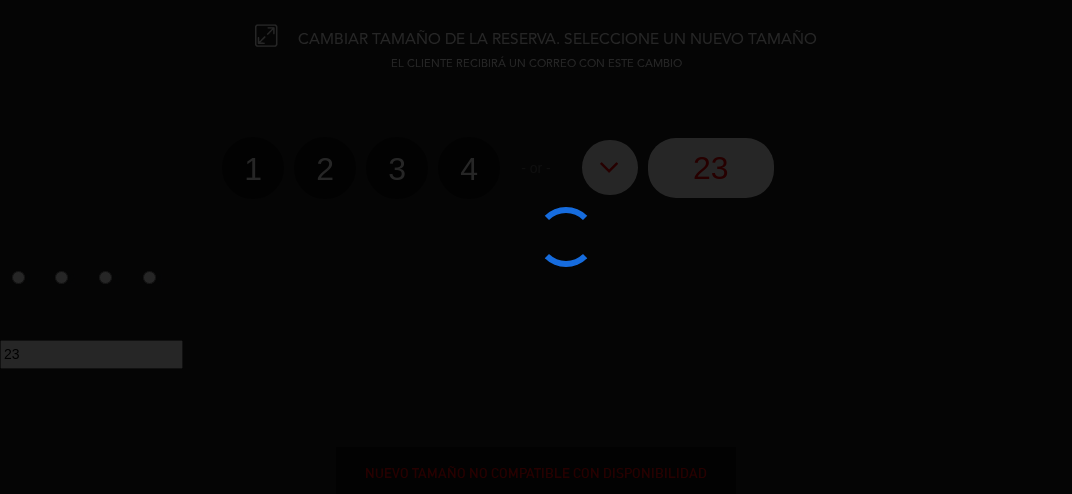 click 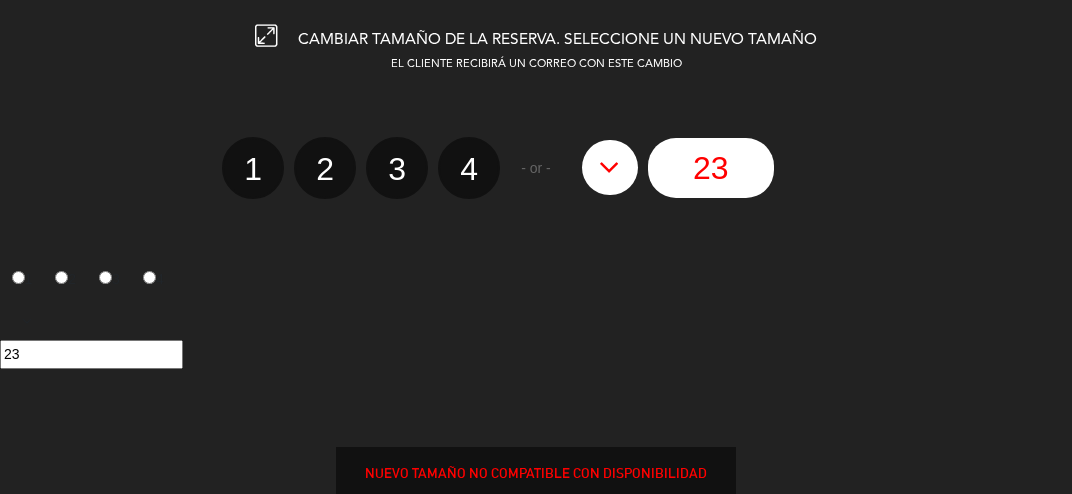 click on "23" 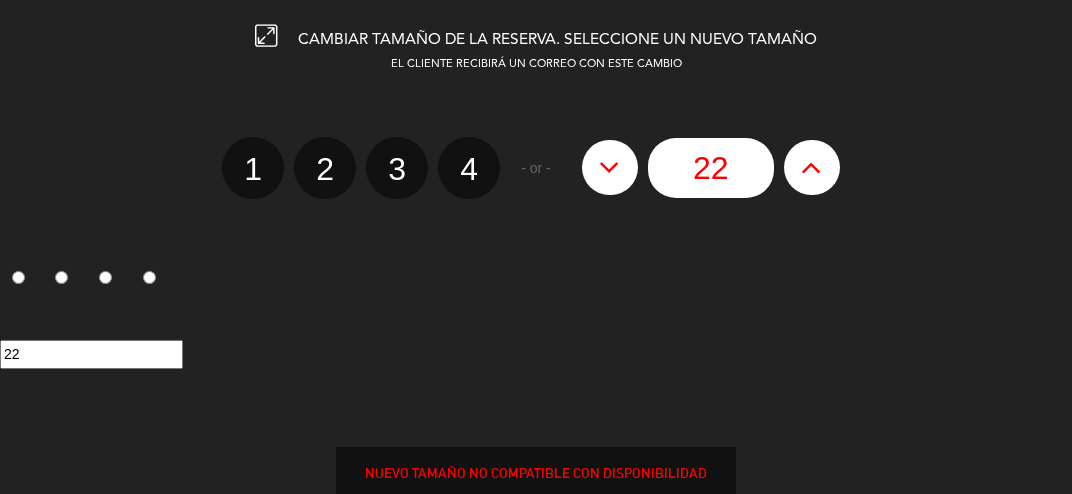click 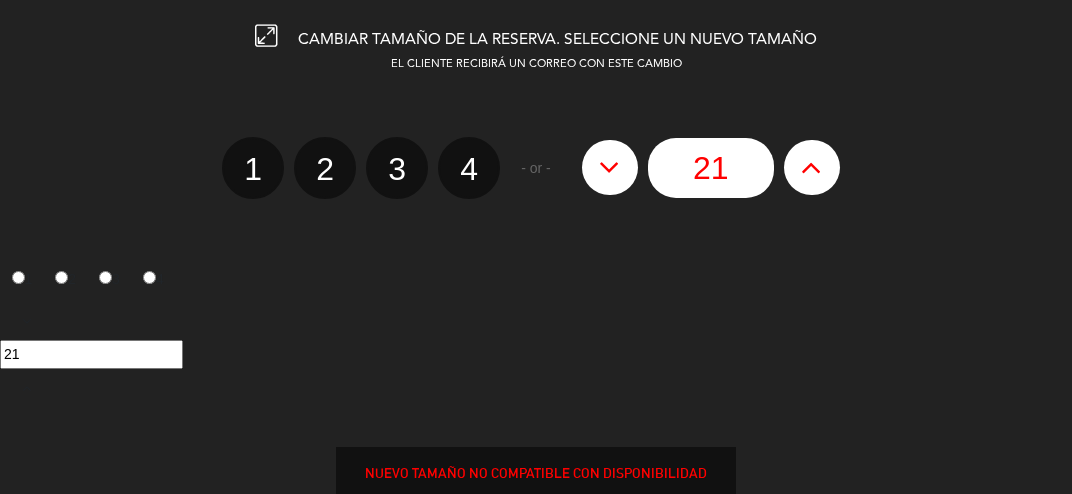 click 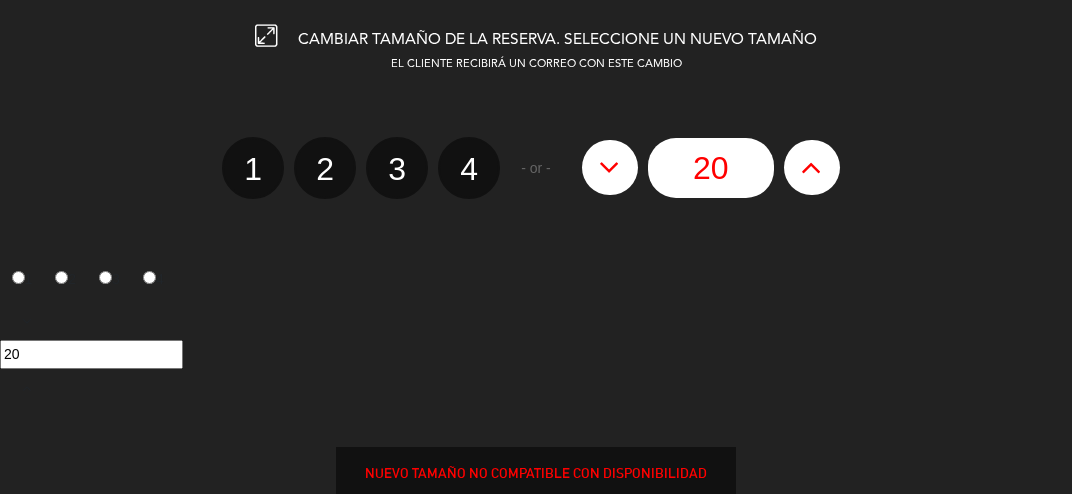 click 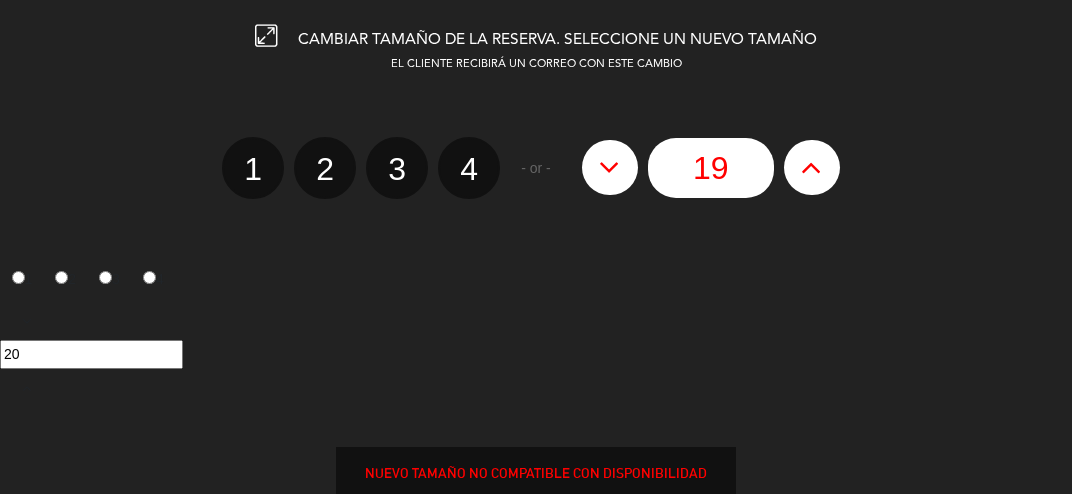type on "19" 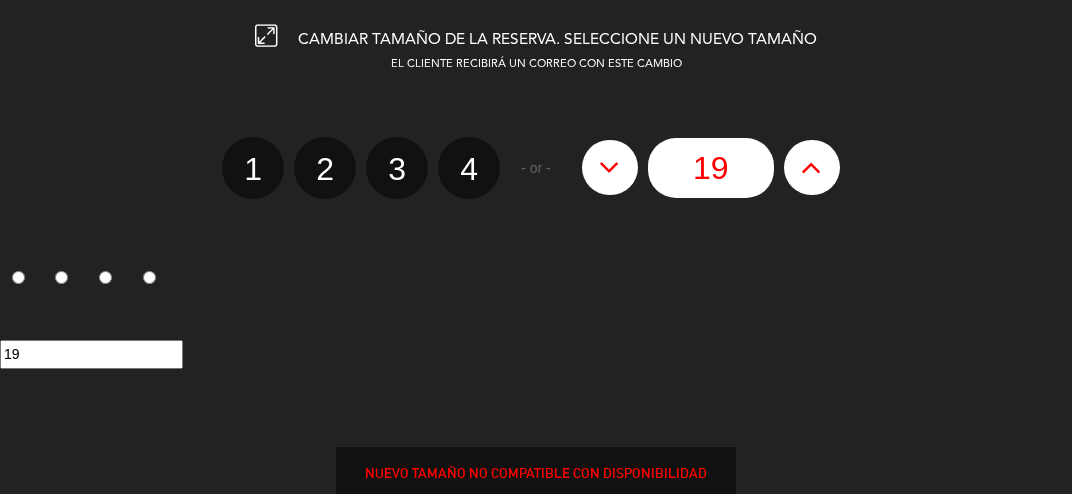 click 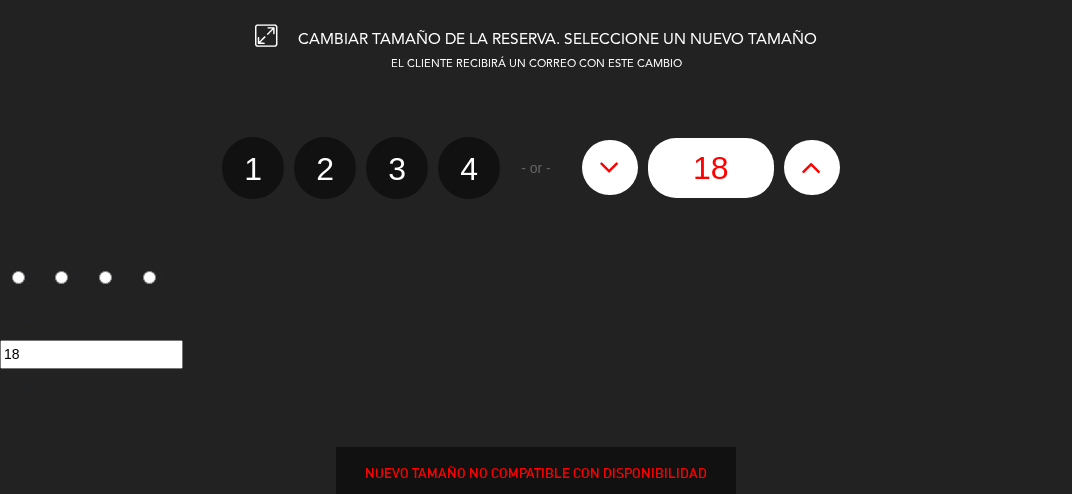 click 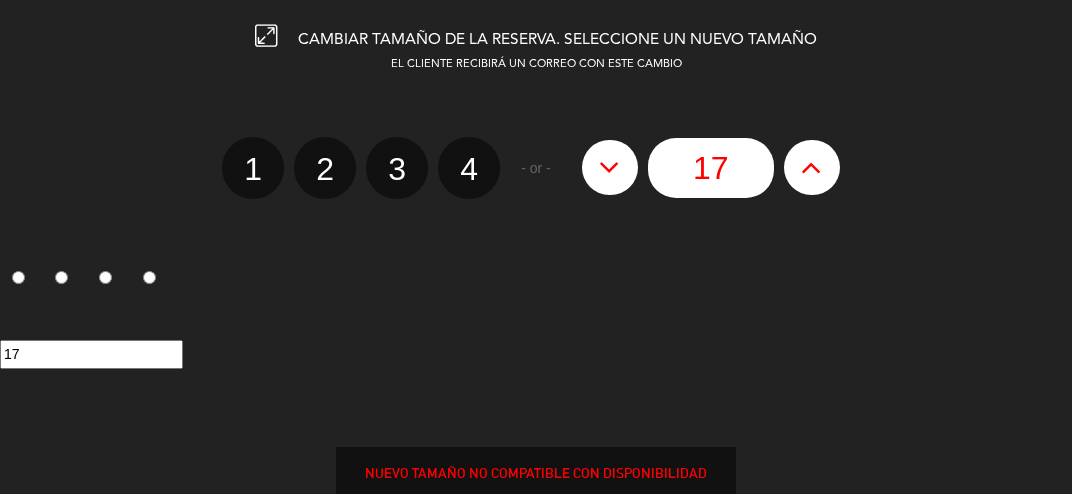 click 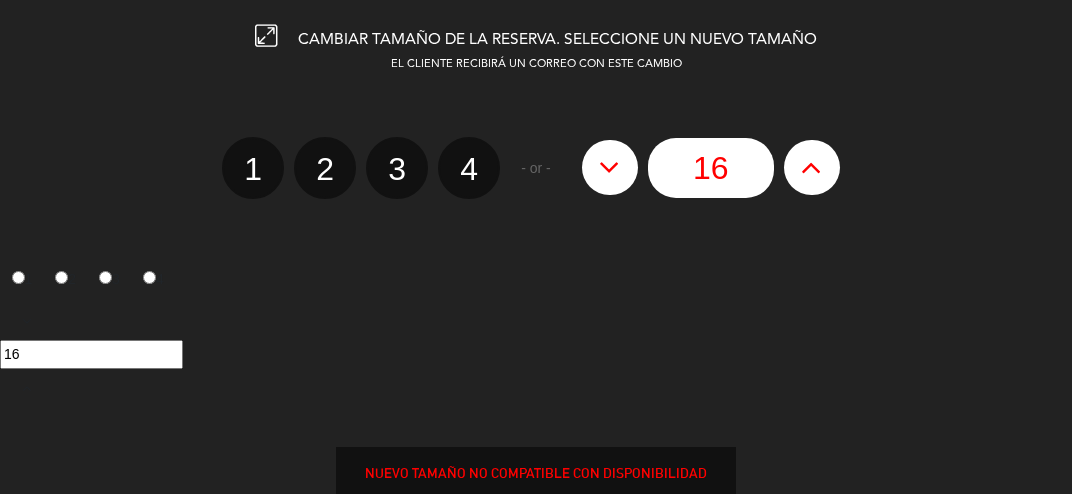 click 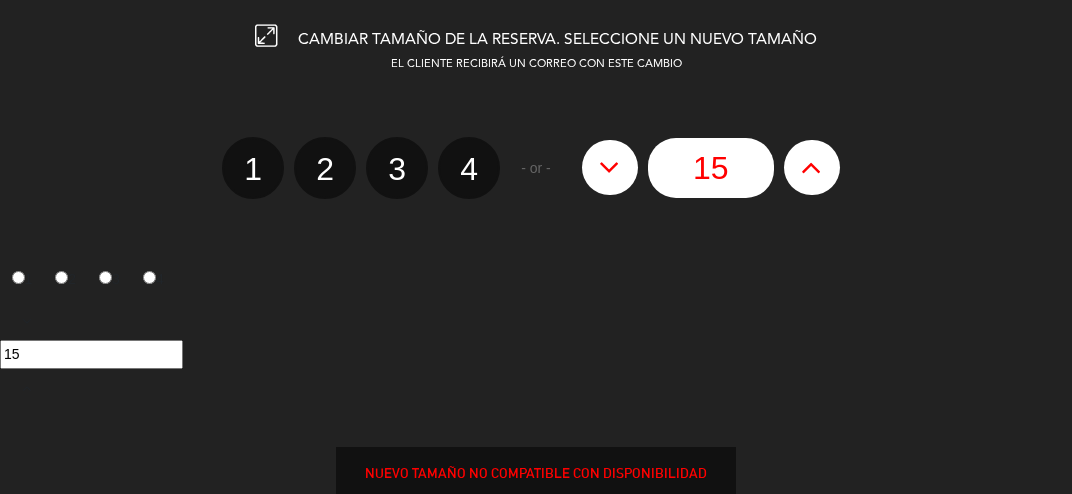 click 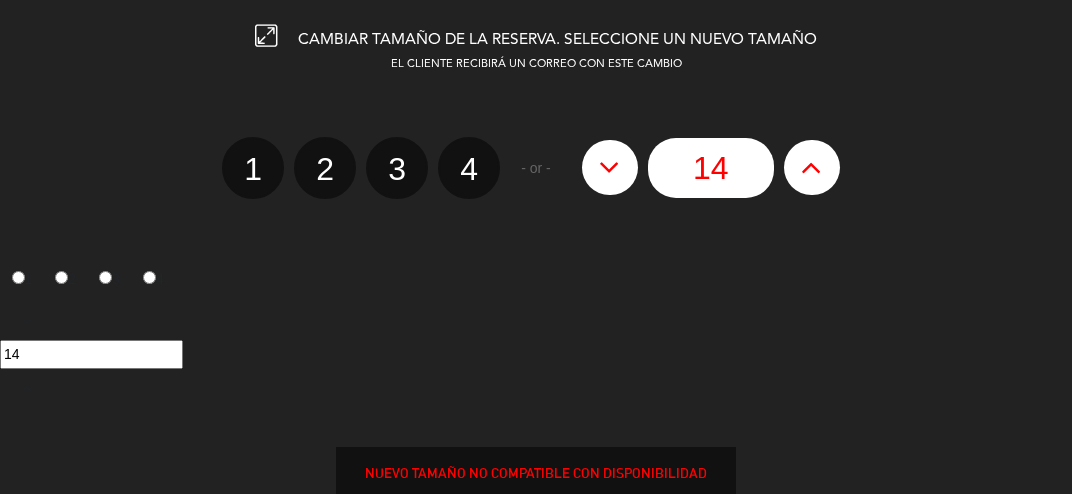 click 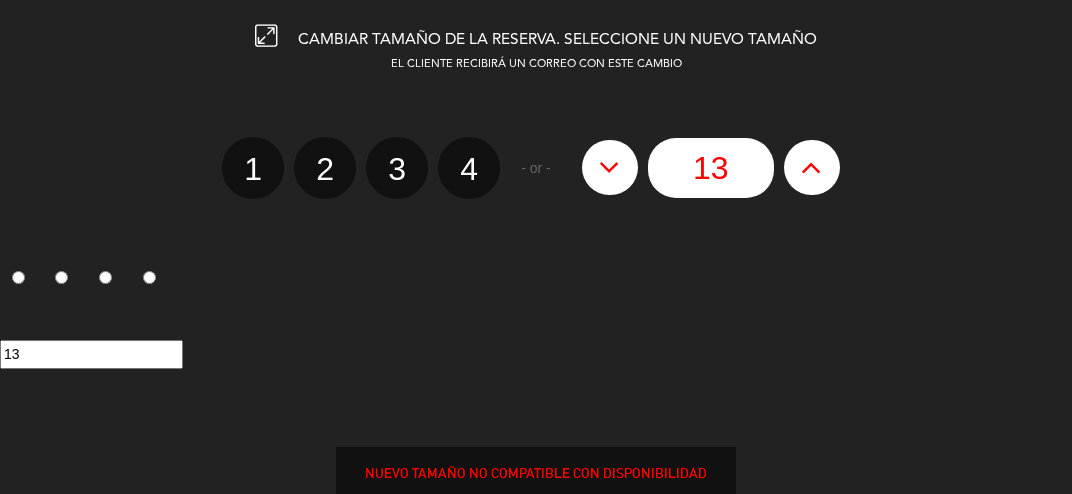 click 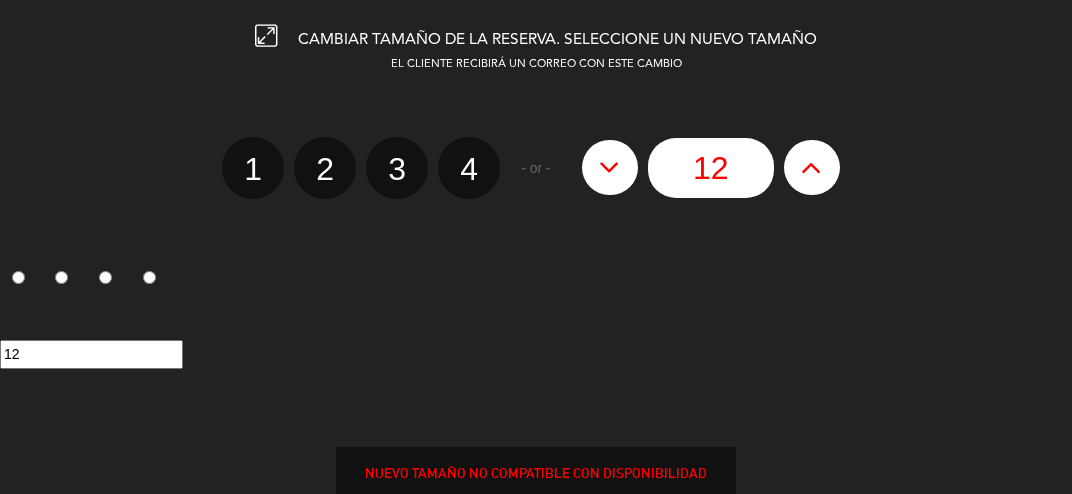 click 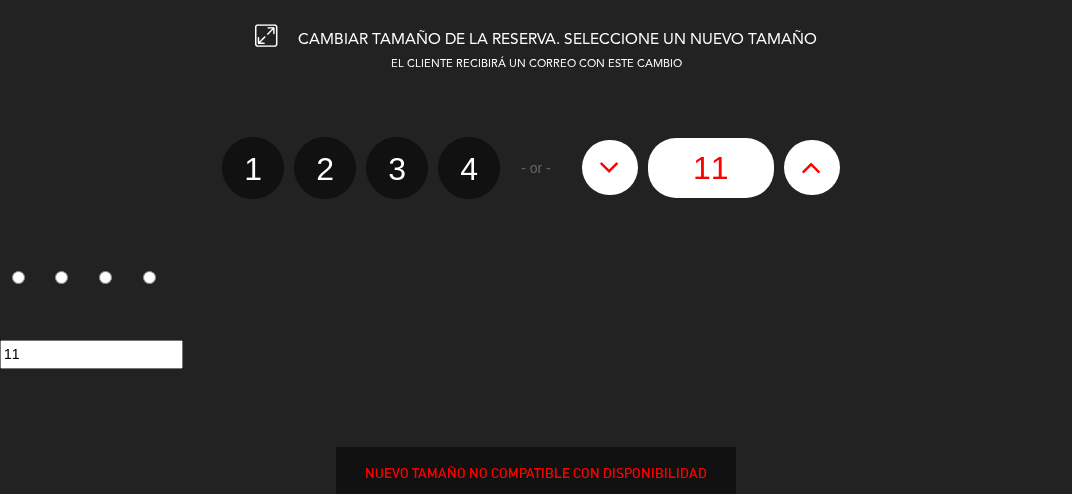 click 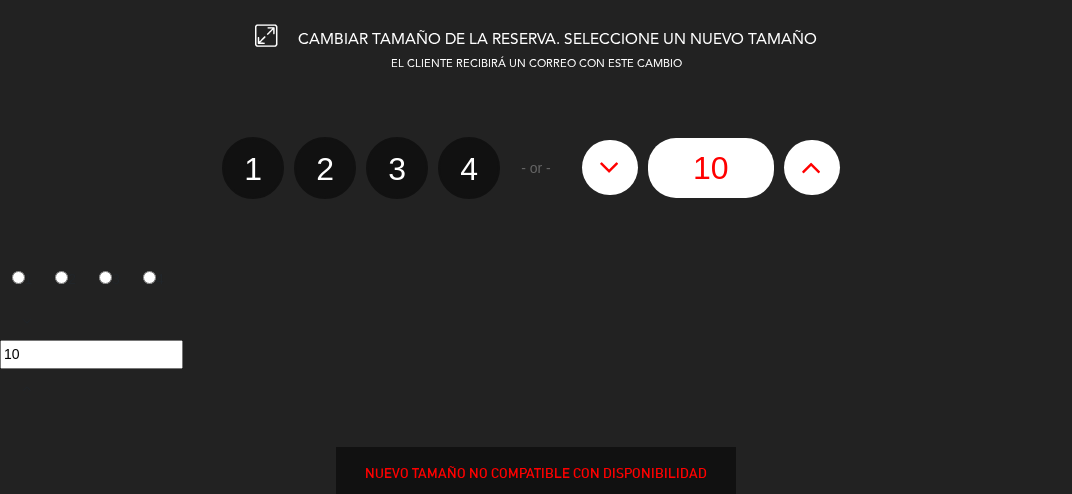 click 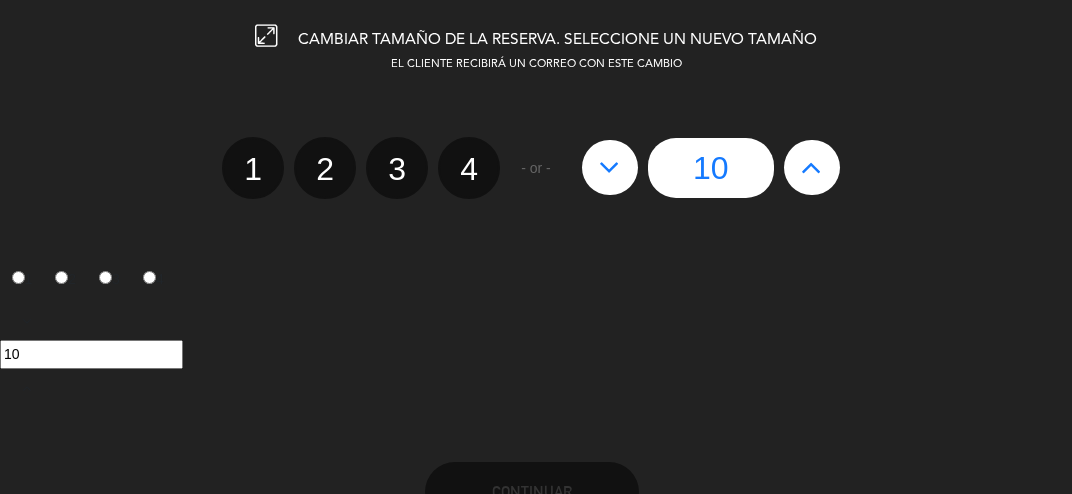 type on "9" 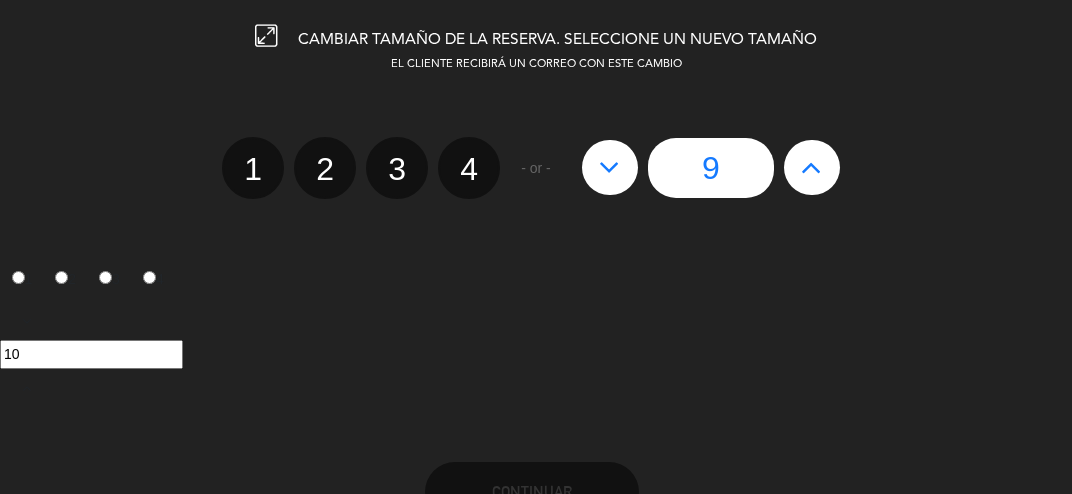 type on "9" 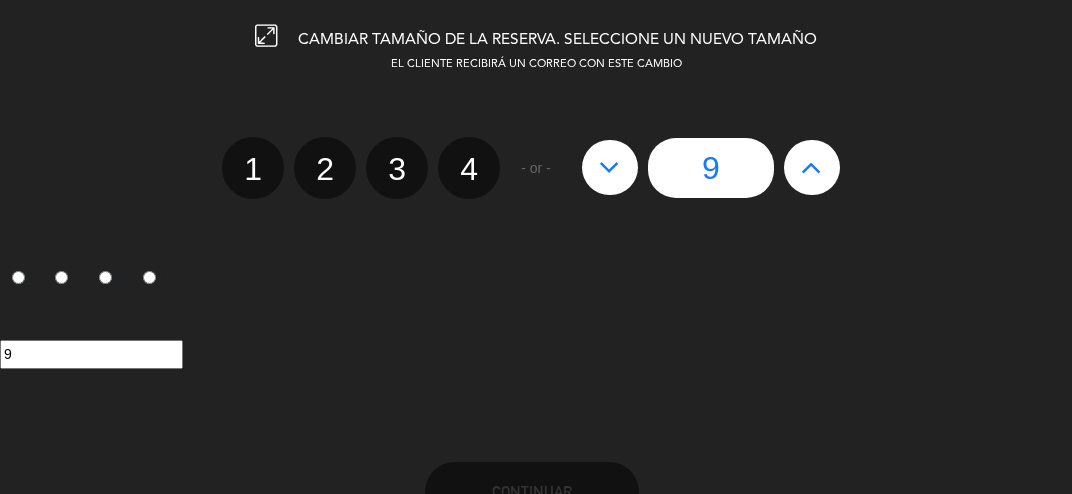 click 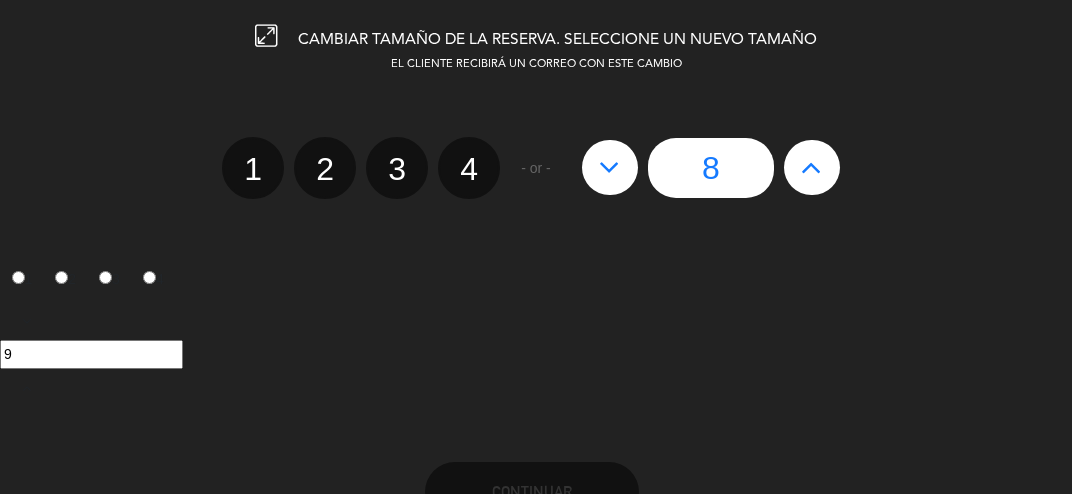 type on "8" 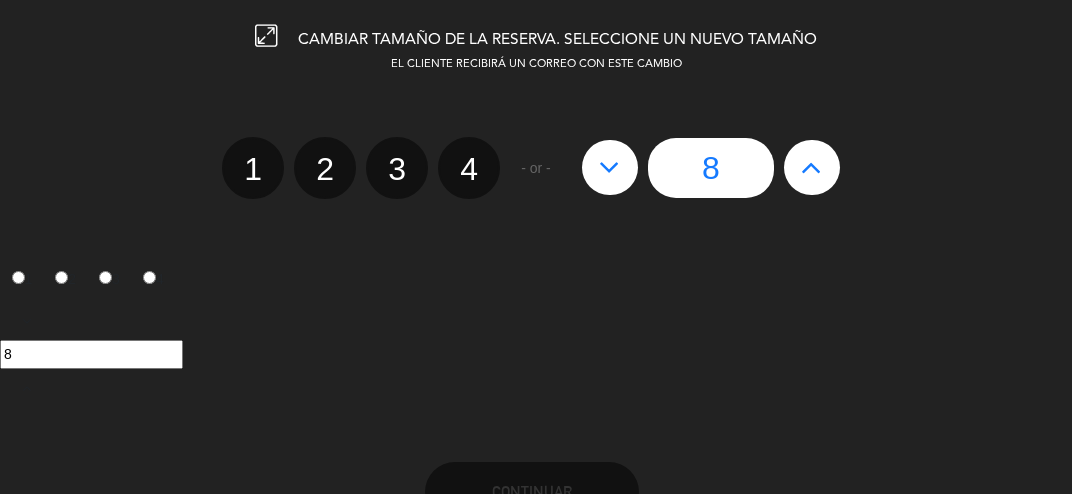 click 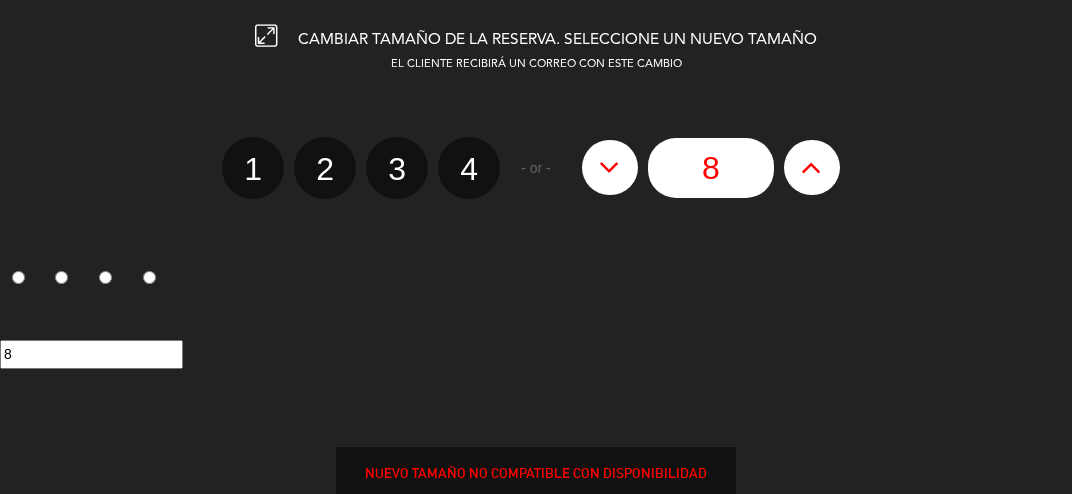 type on "7" 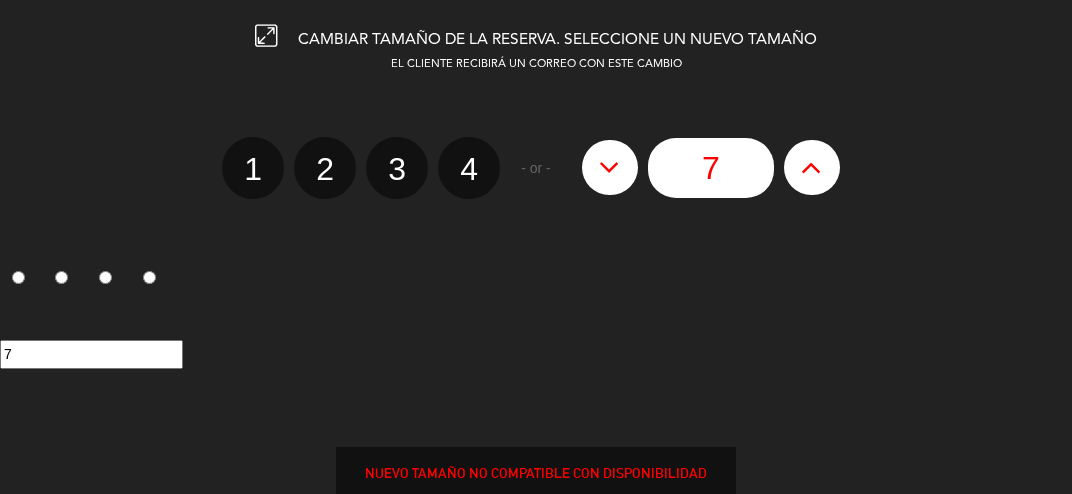 click 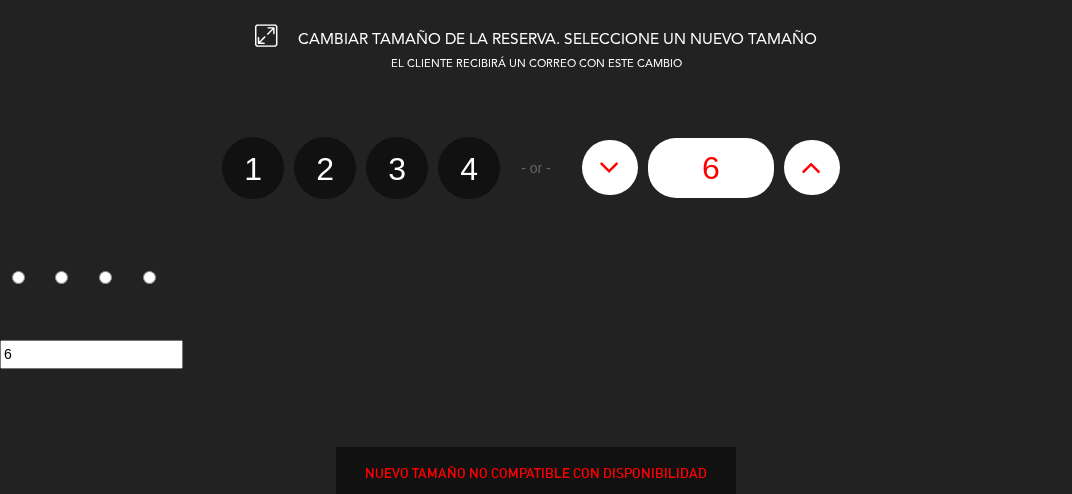 click 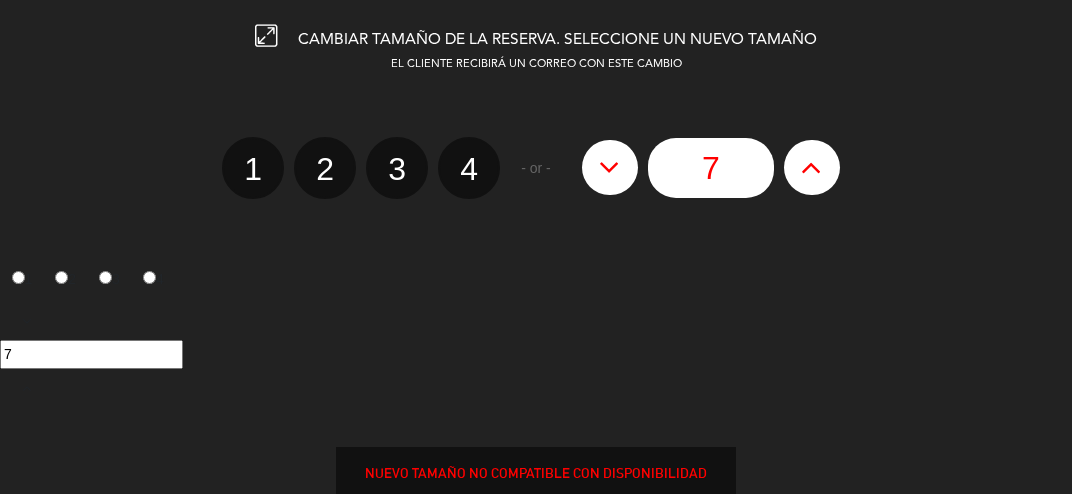 click 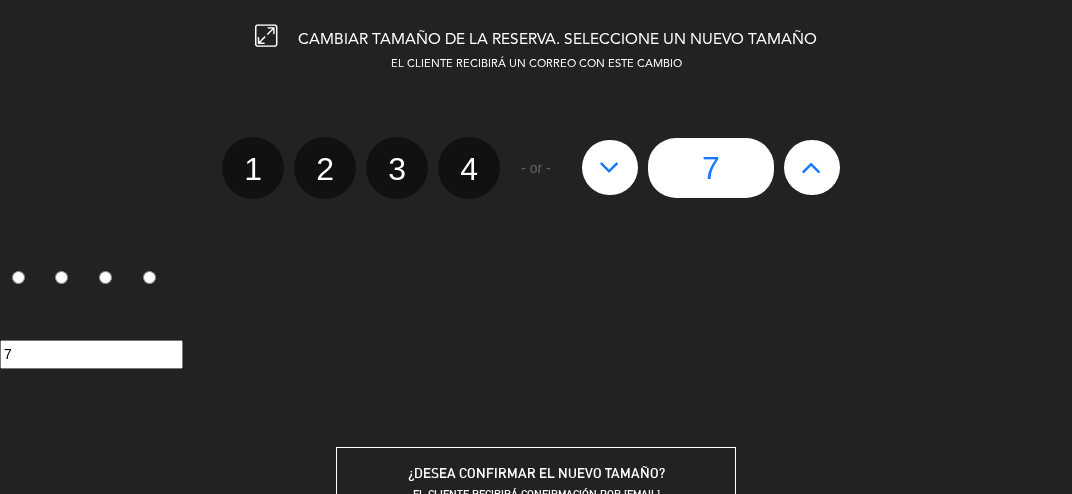 type on "8" 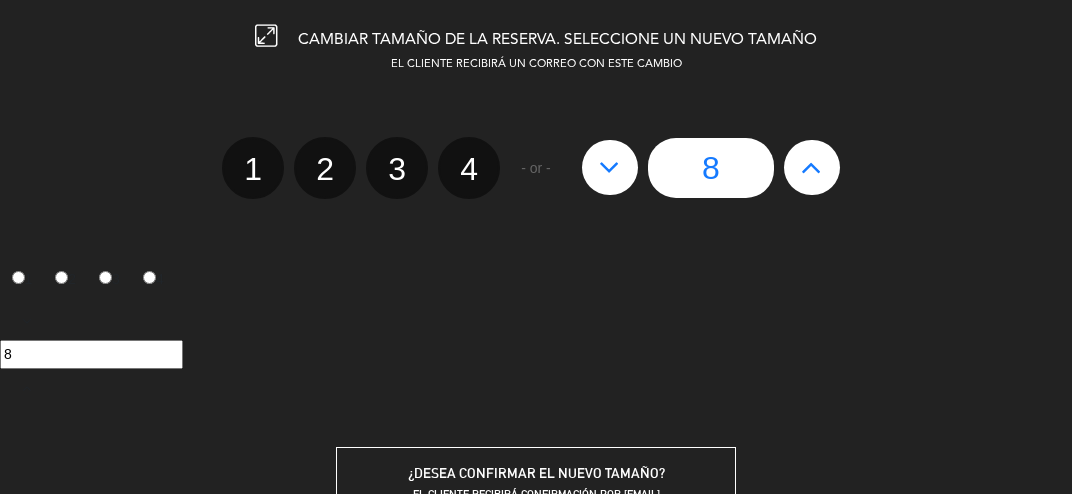 click 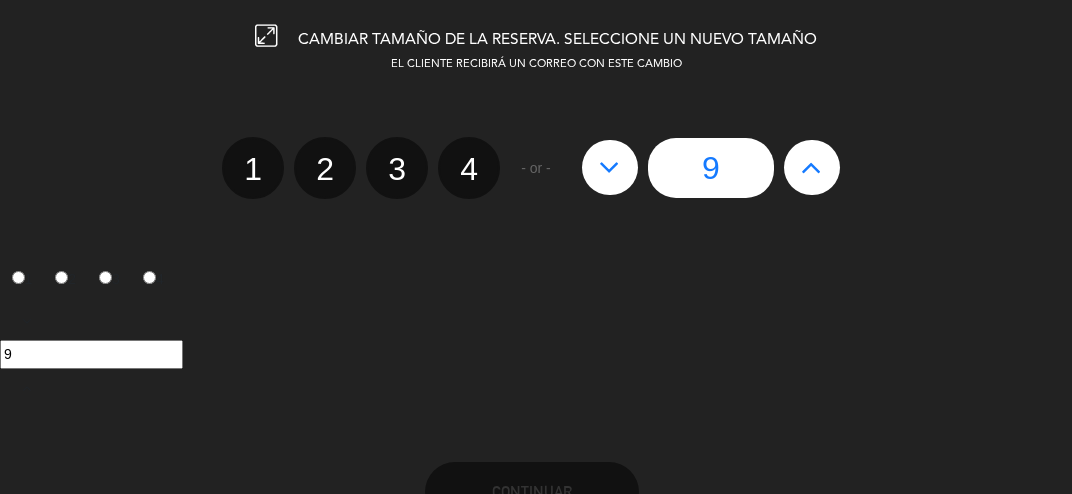 click 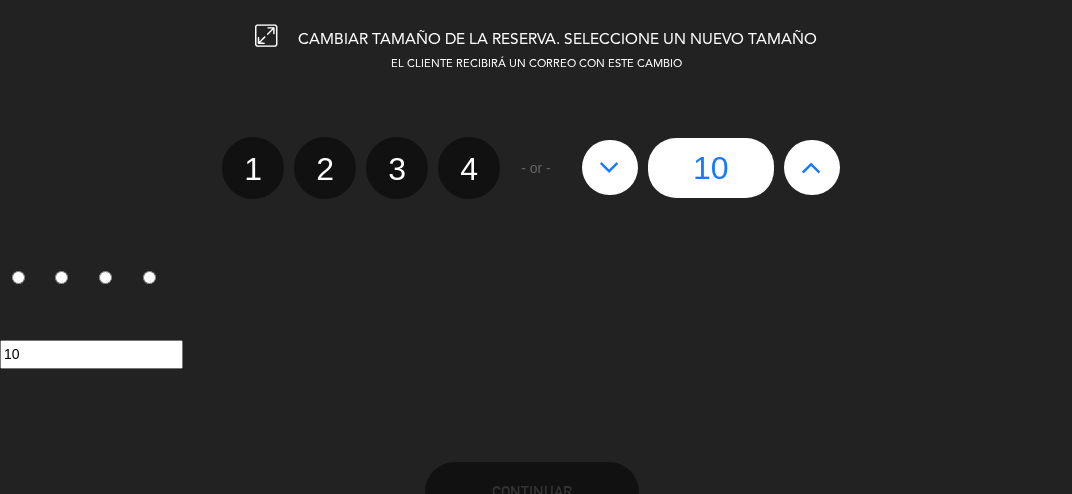 click 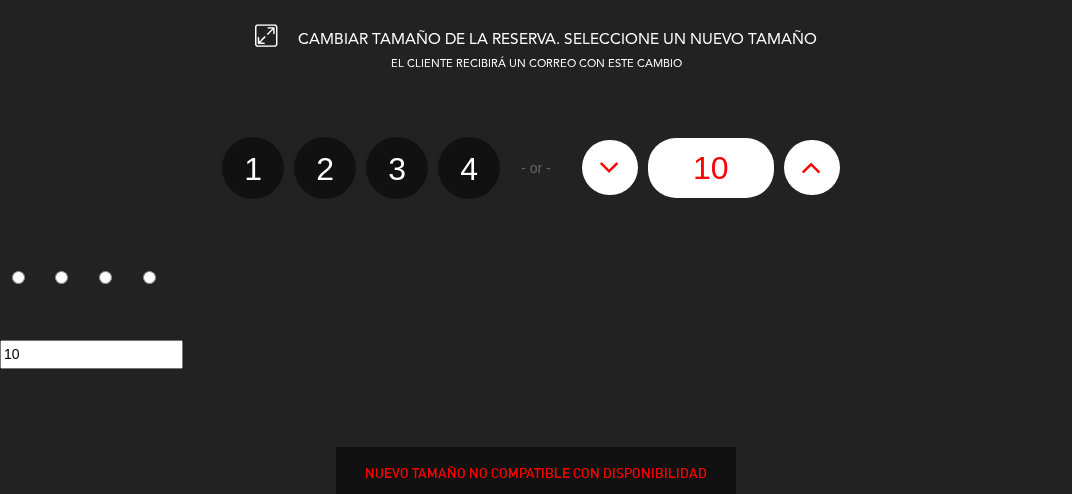 type on "11" 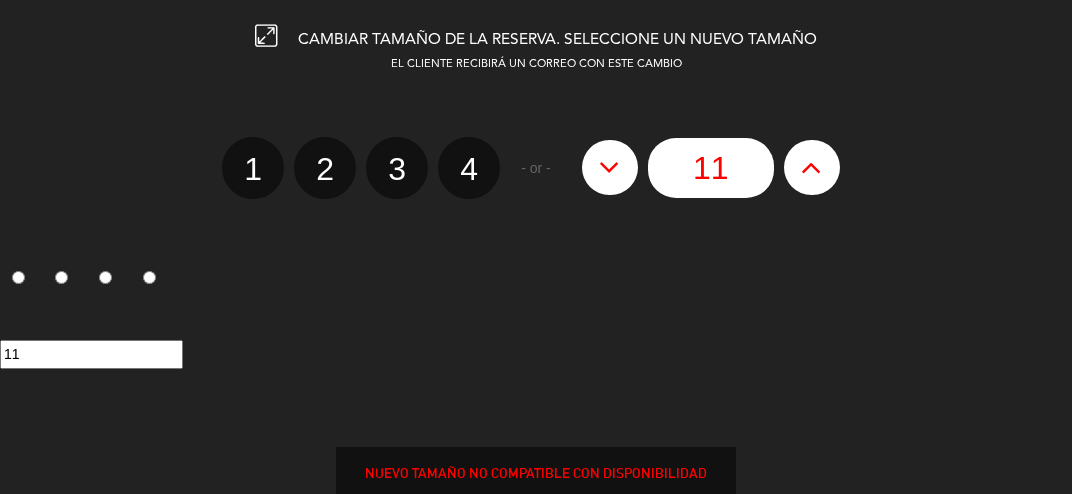 click 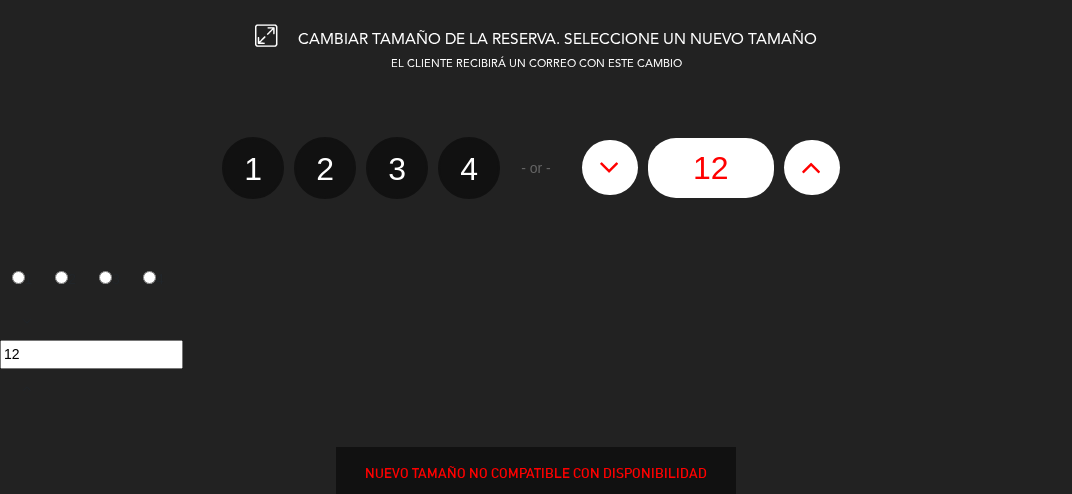 click 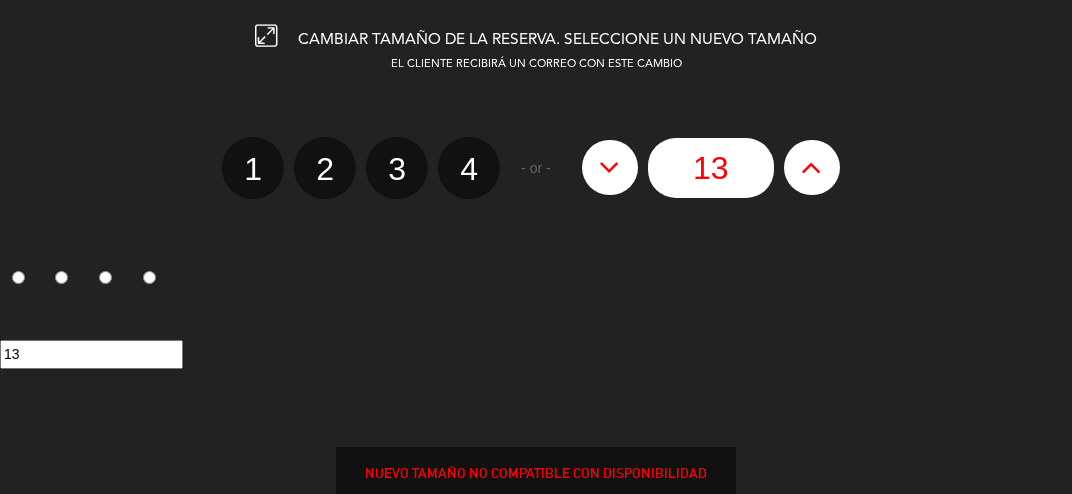 click 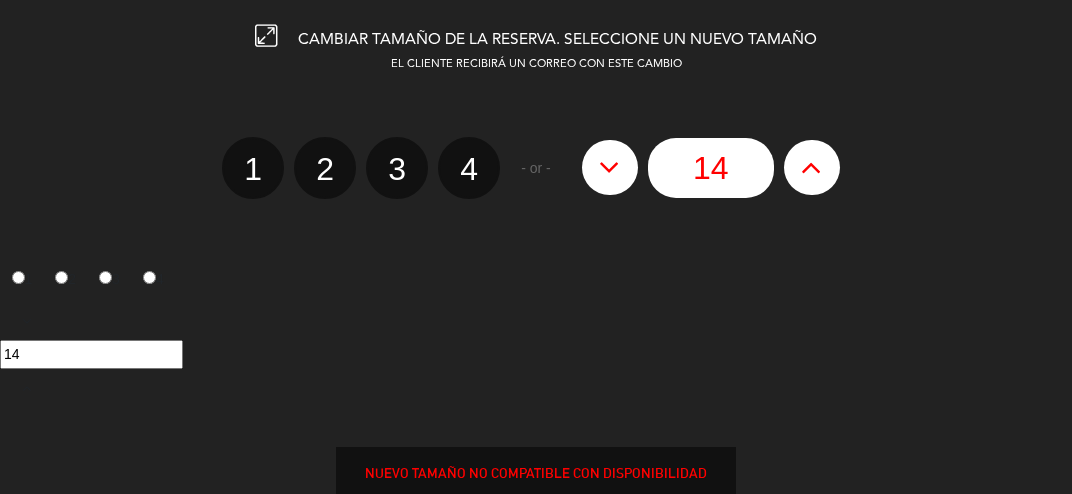 click 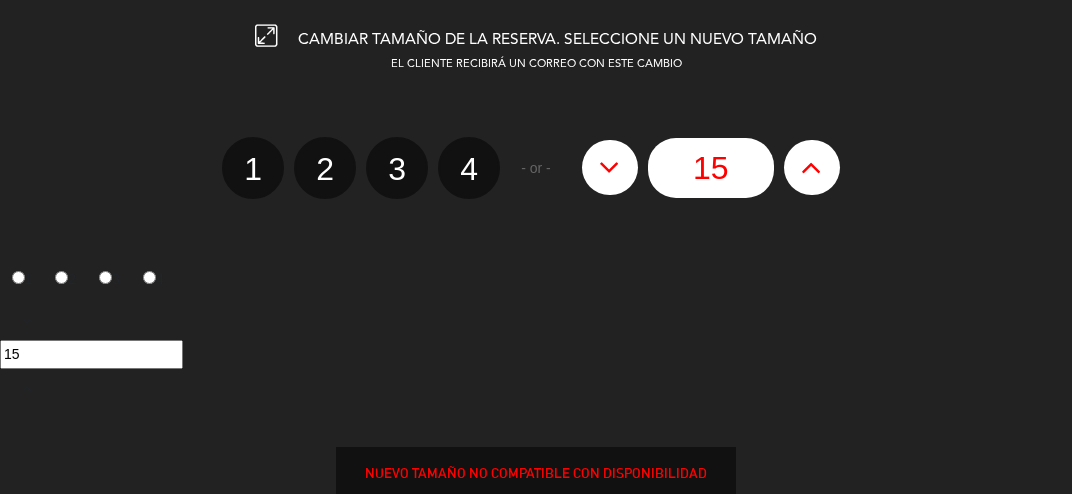 click 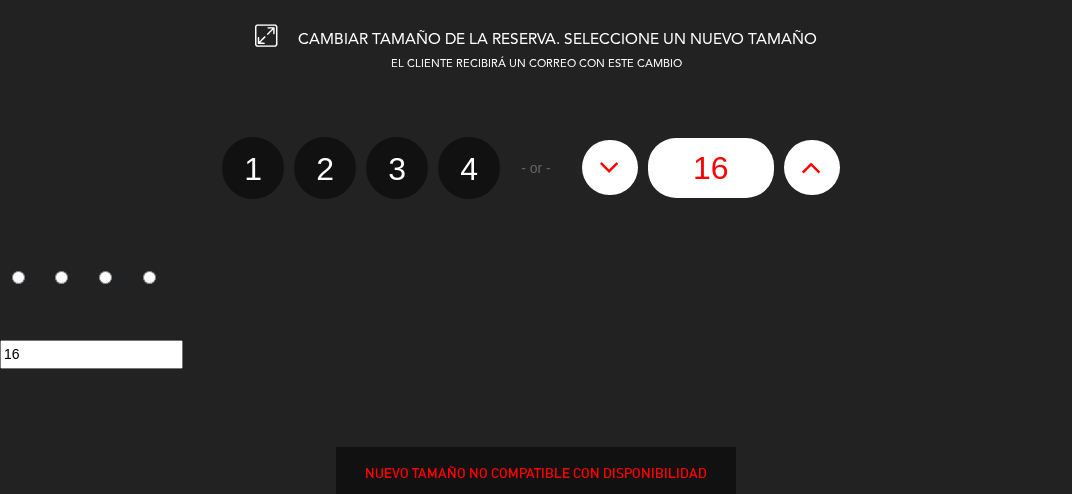 click 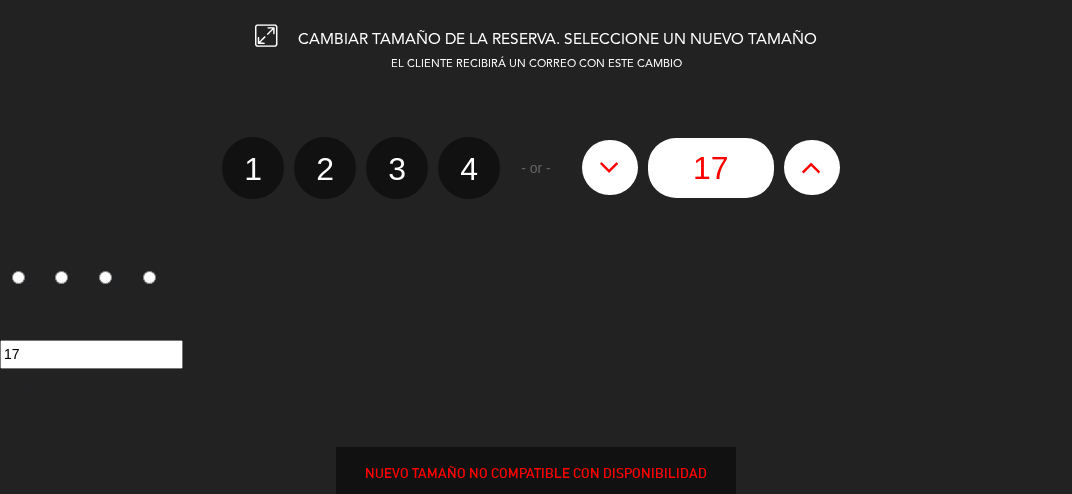 click 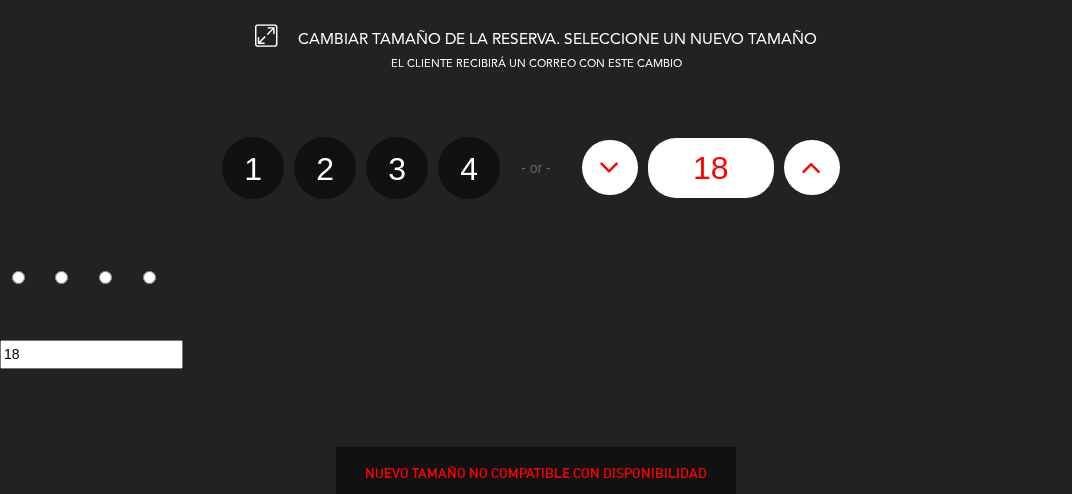 click 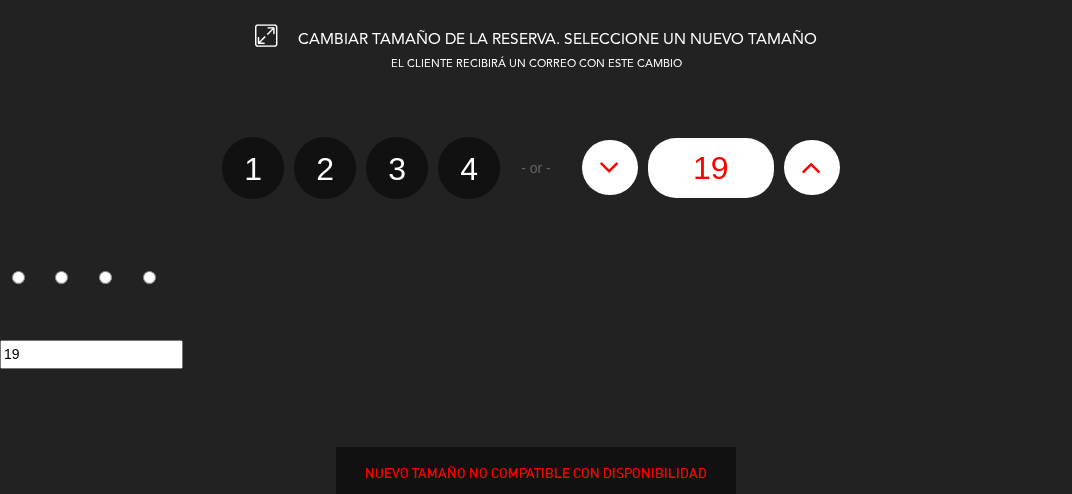 click 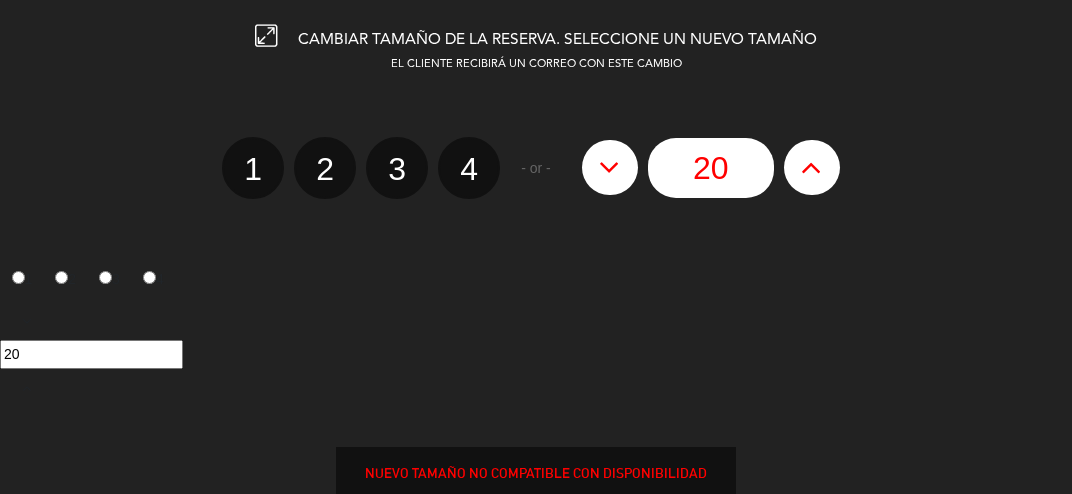 click 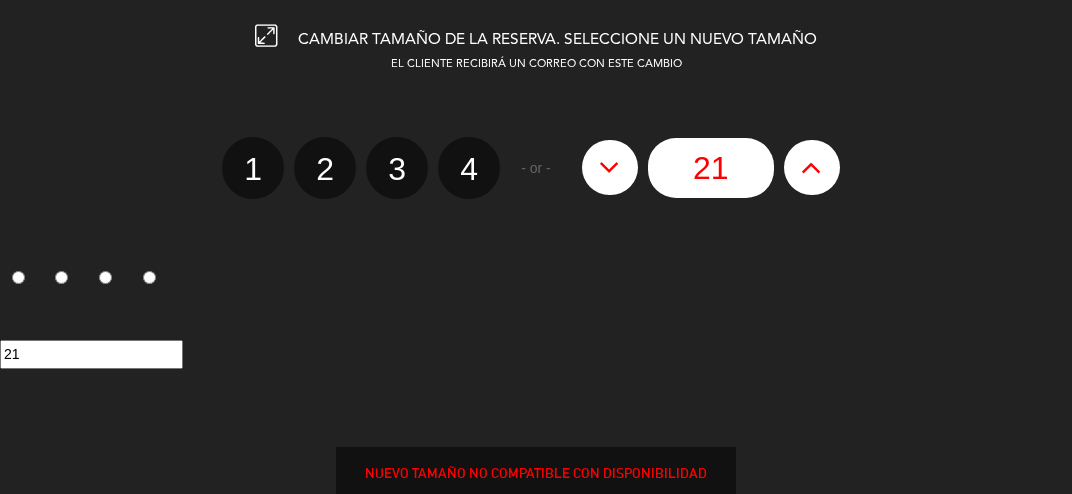 click 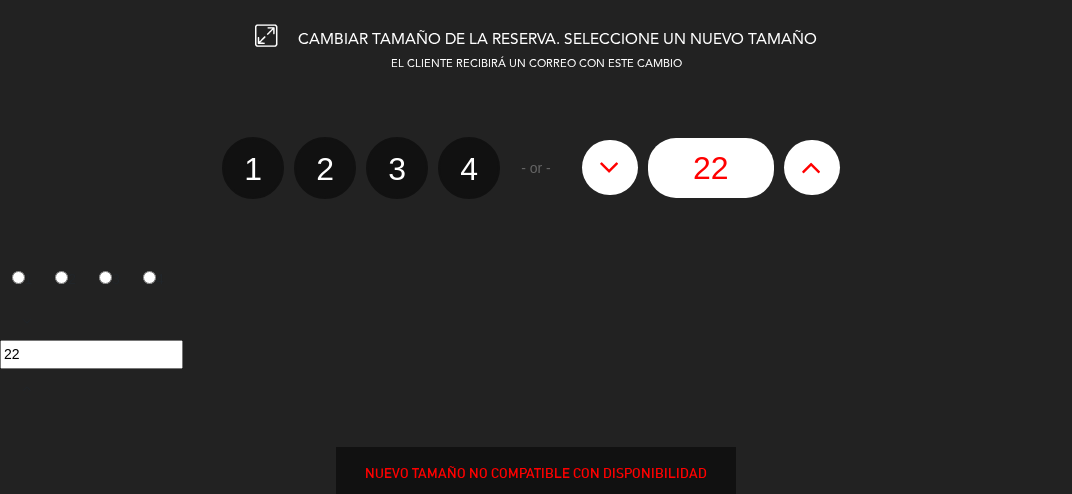 click 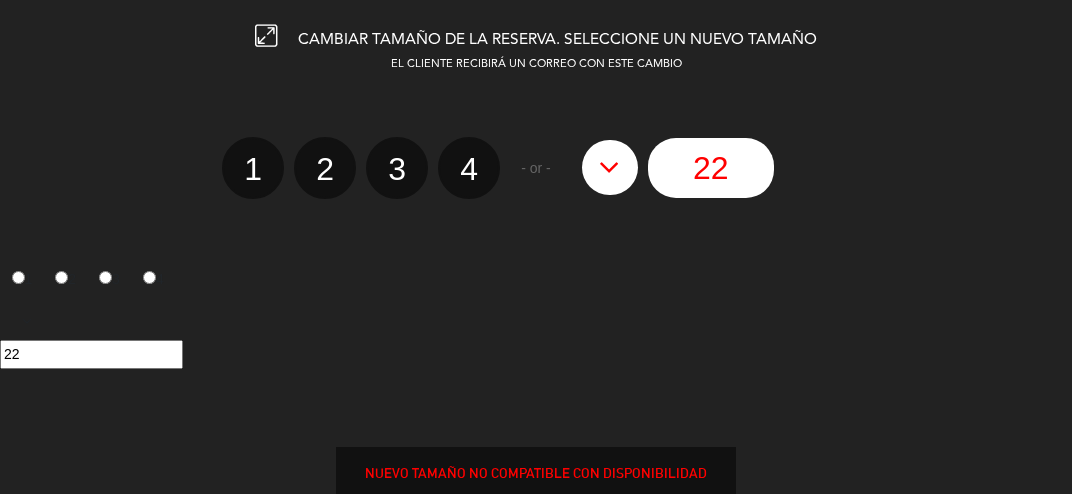 type on "23" 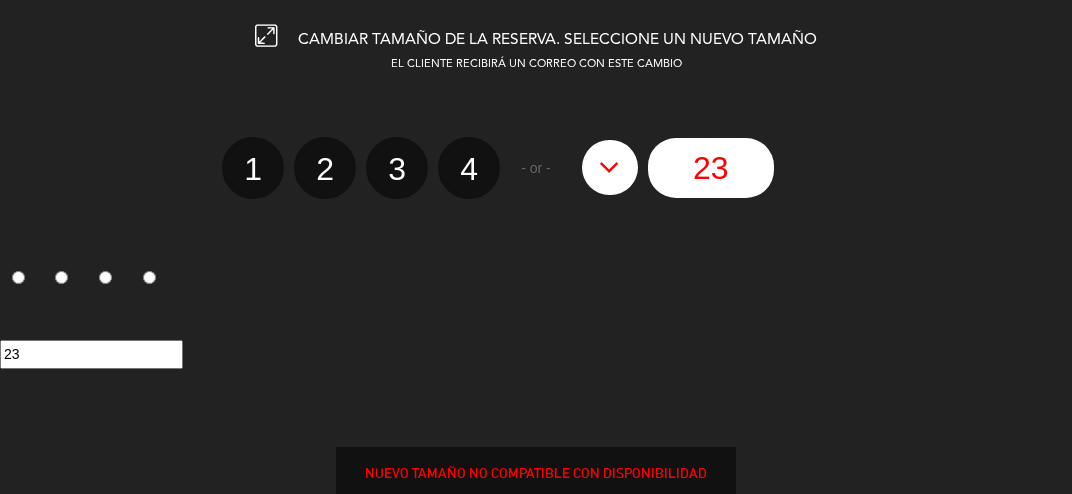 click 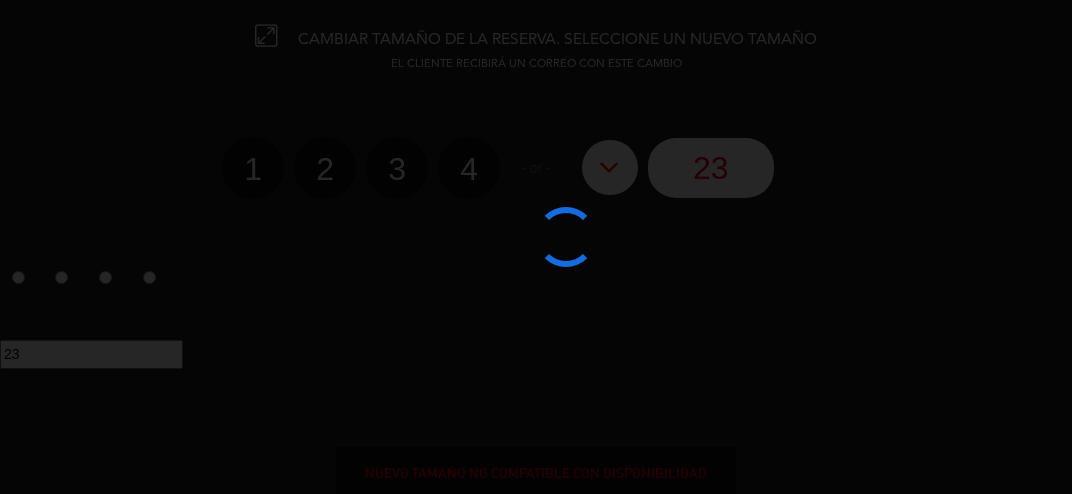 click 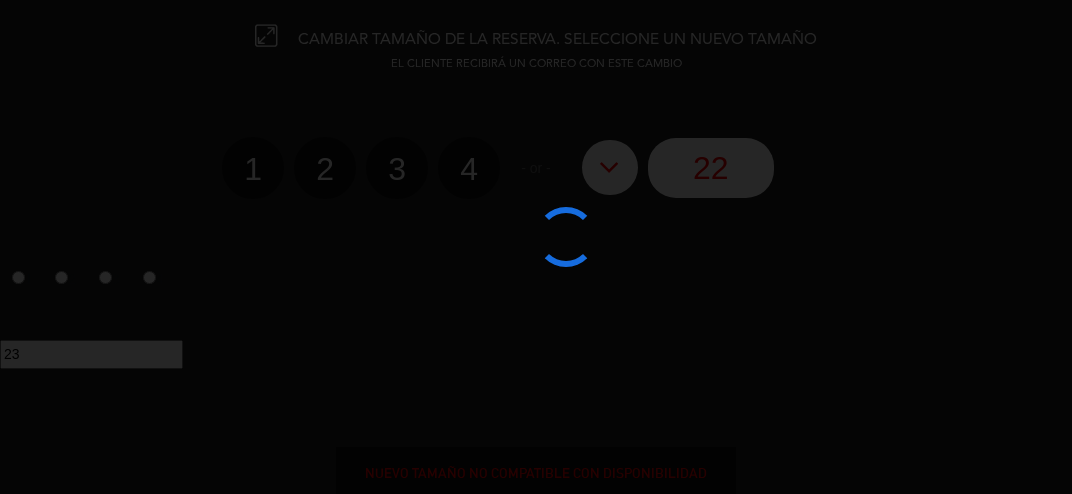 type on "22" 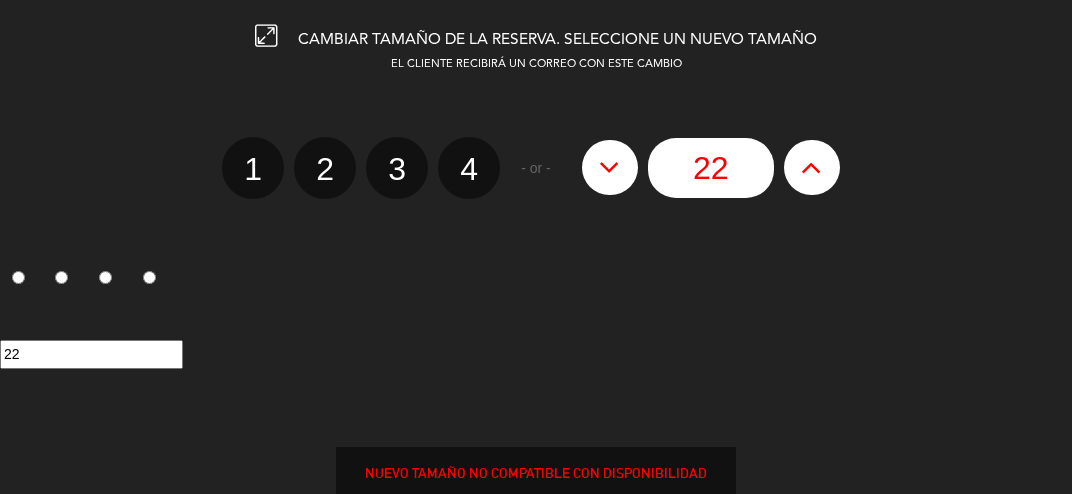 click 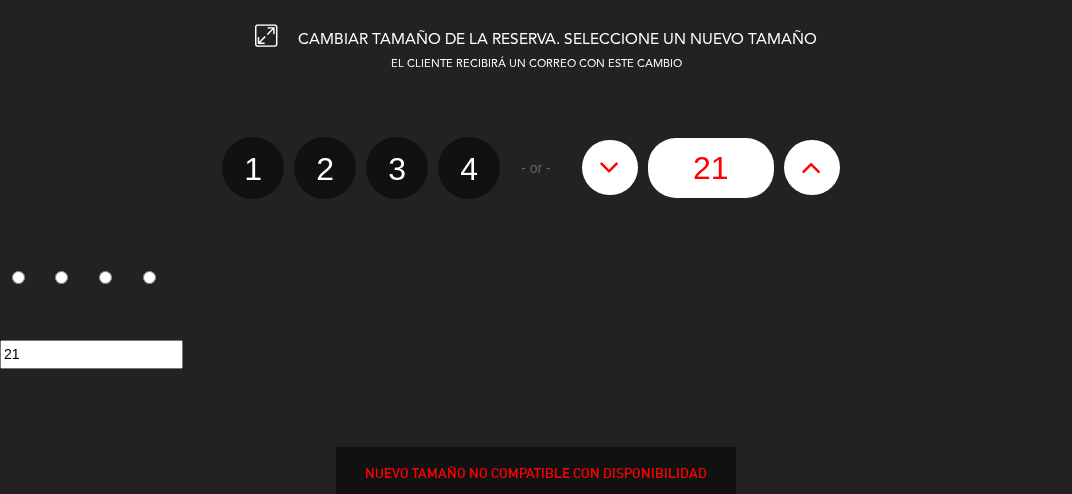 click 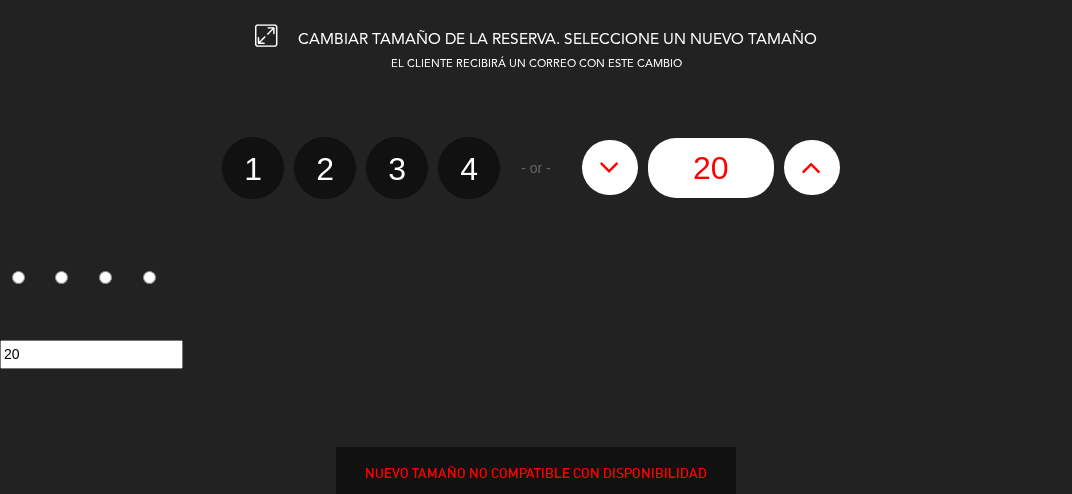 click 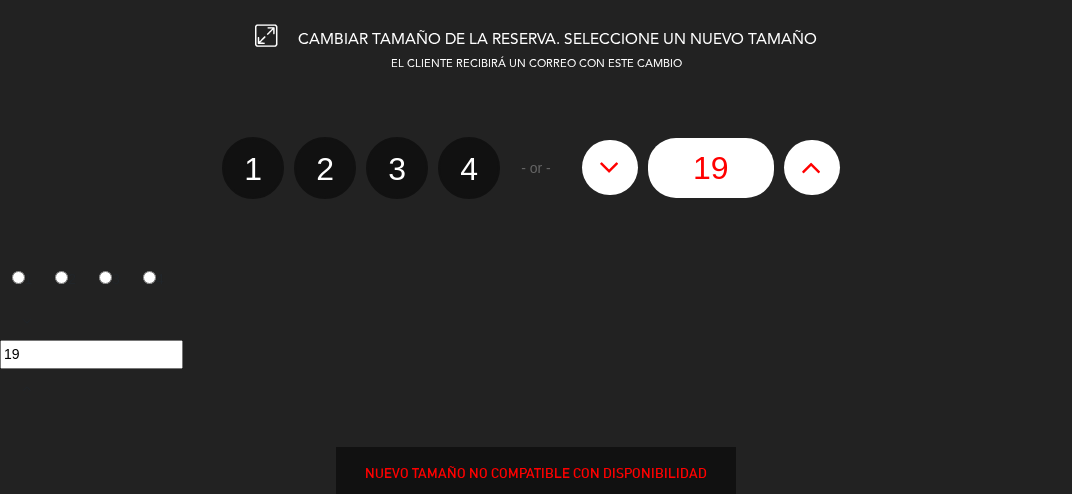 click 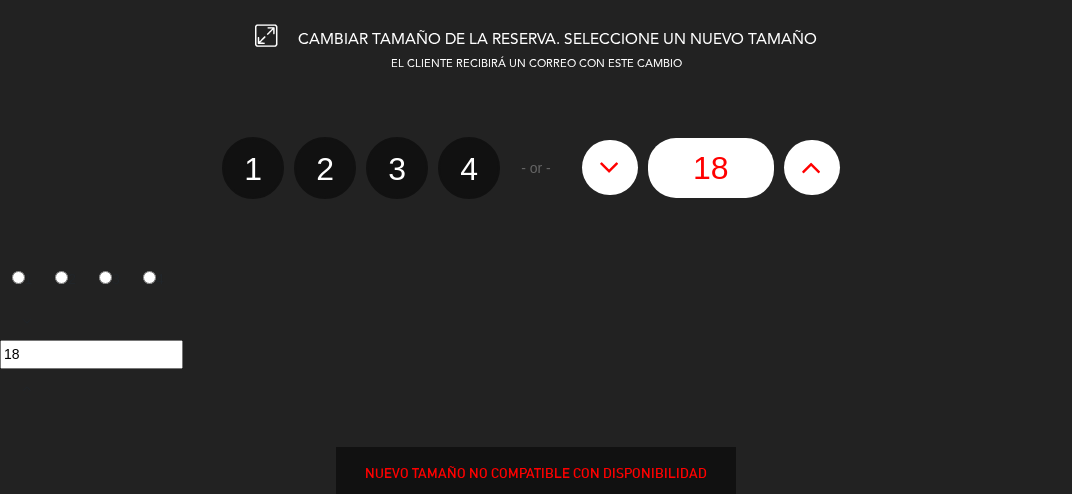 click 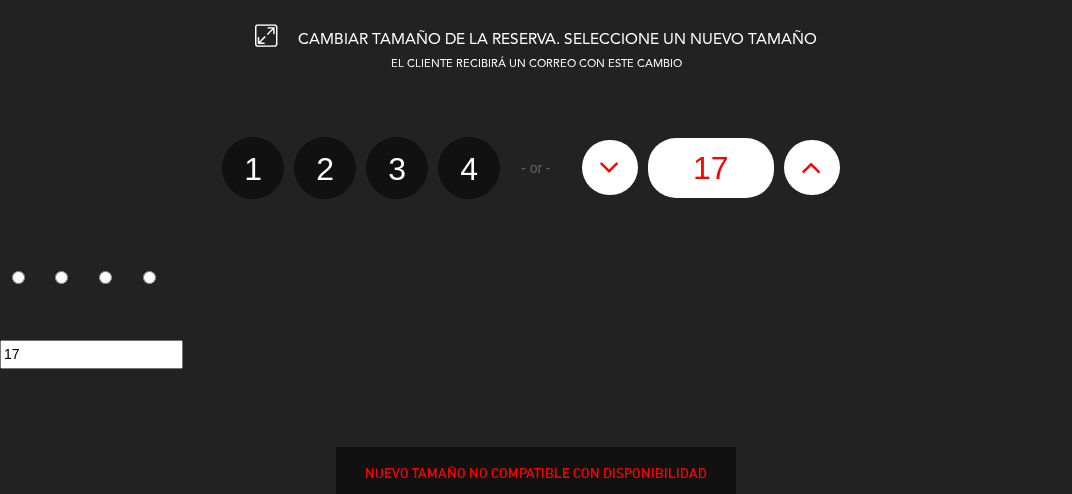 click 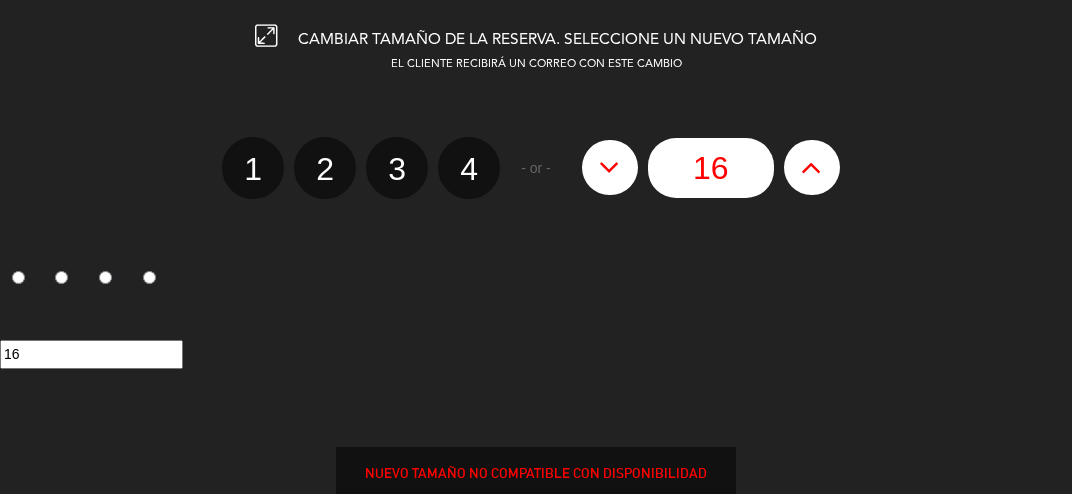 click 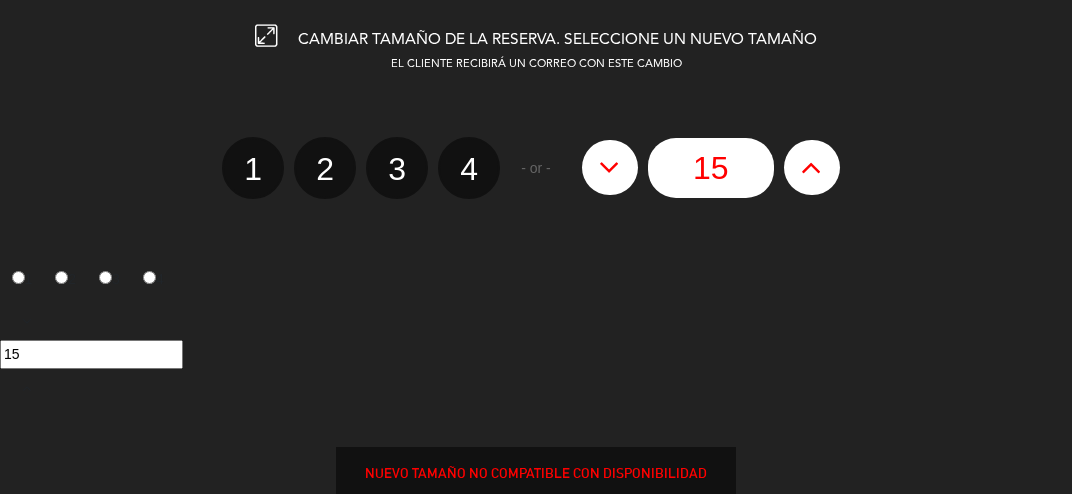 click 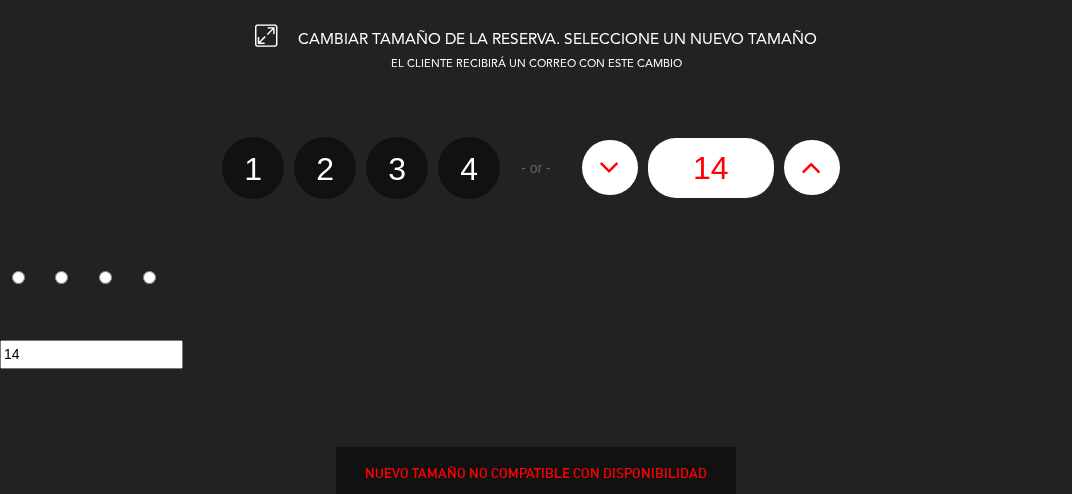 click 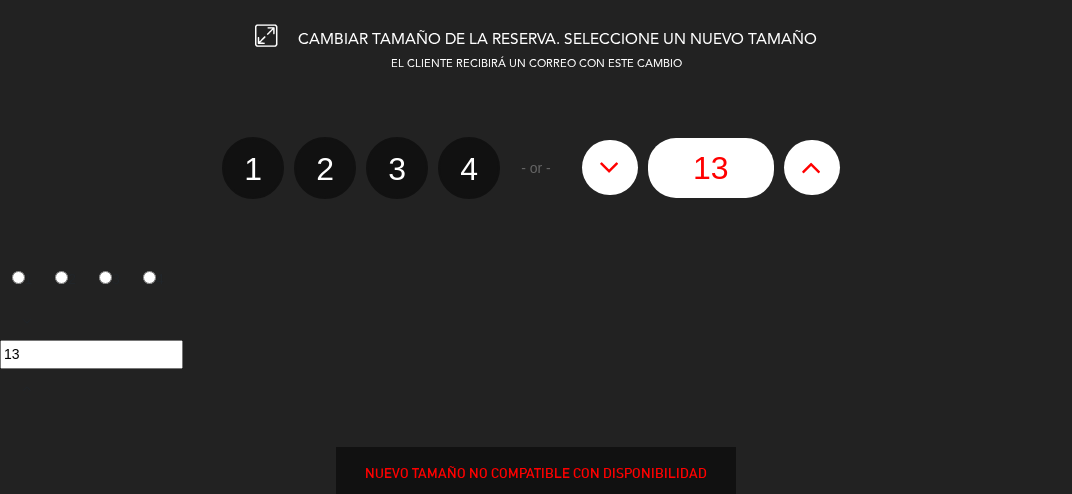 click 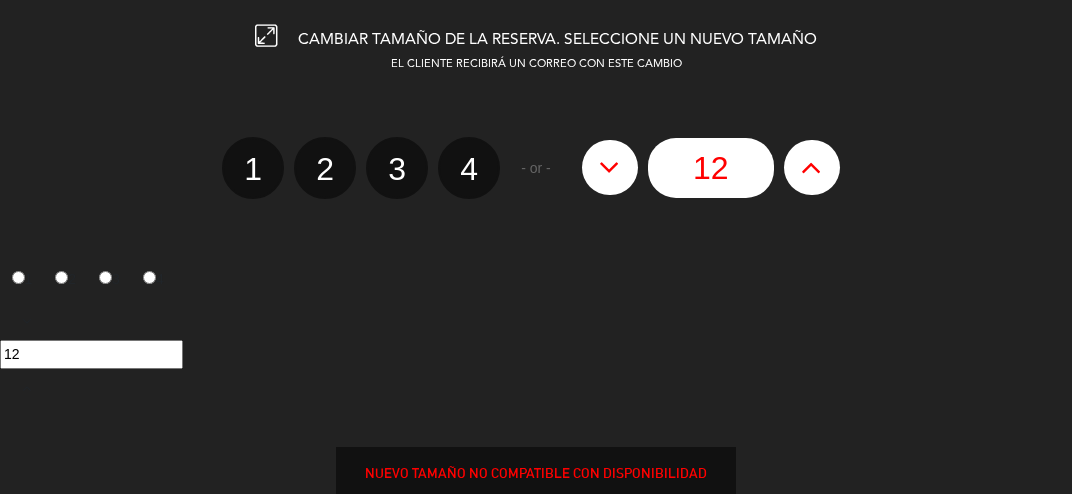 click 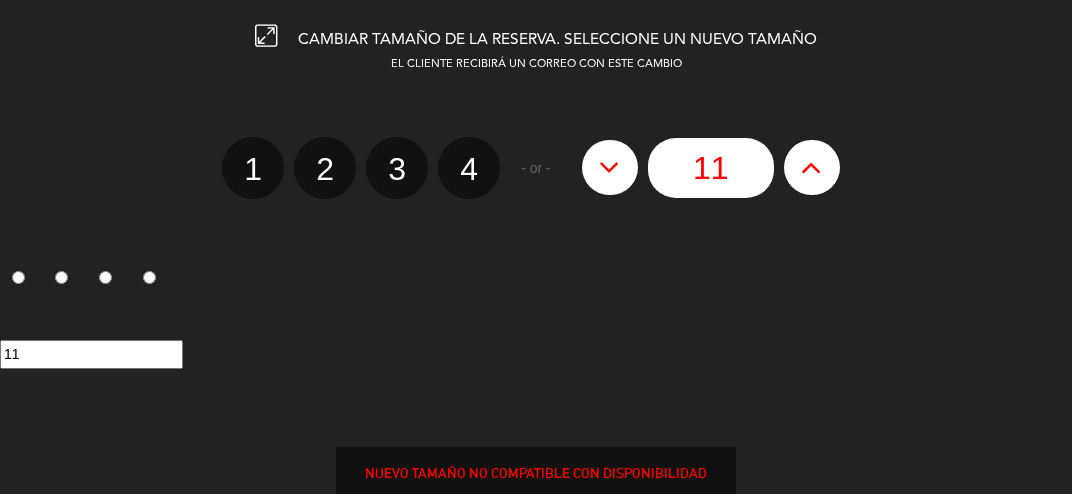 click 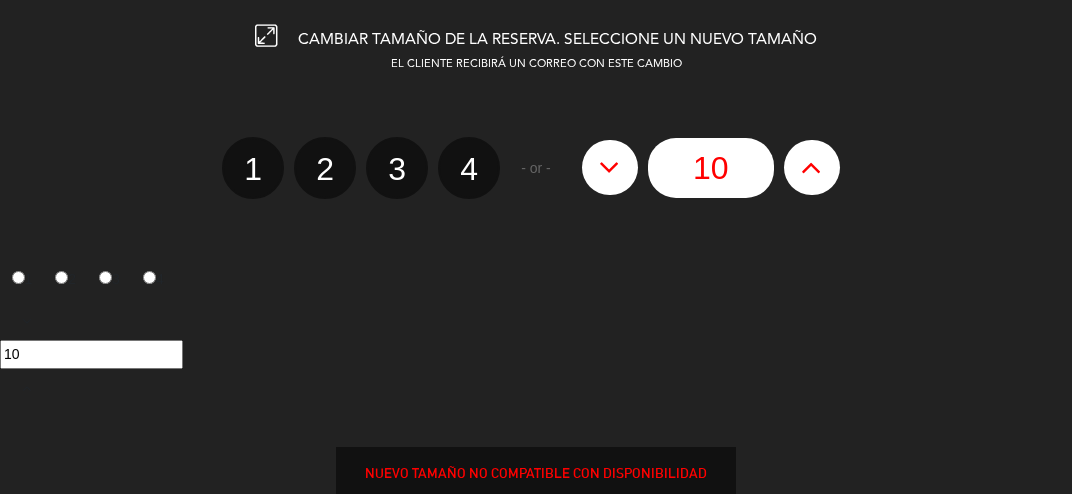 click 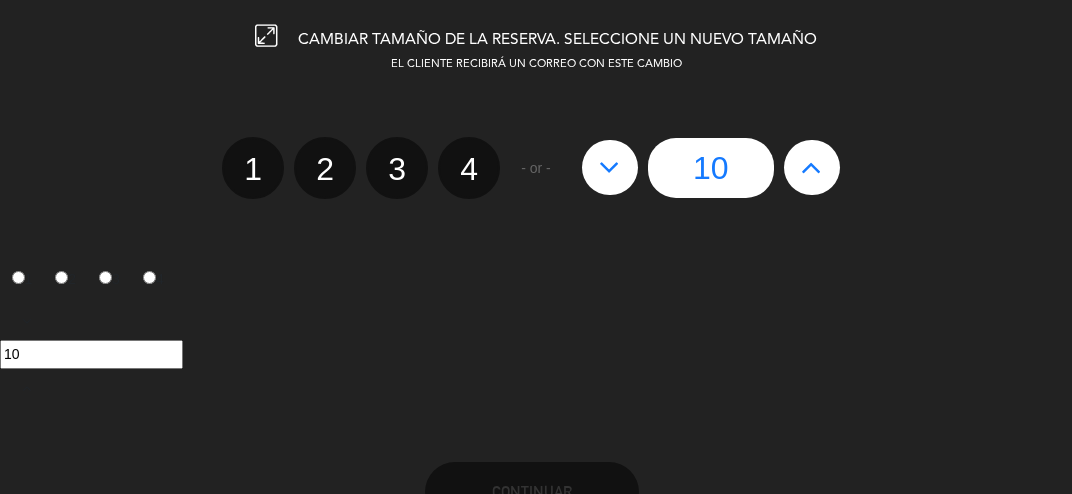 type on "9" 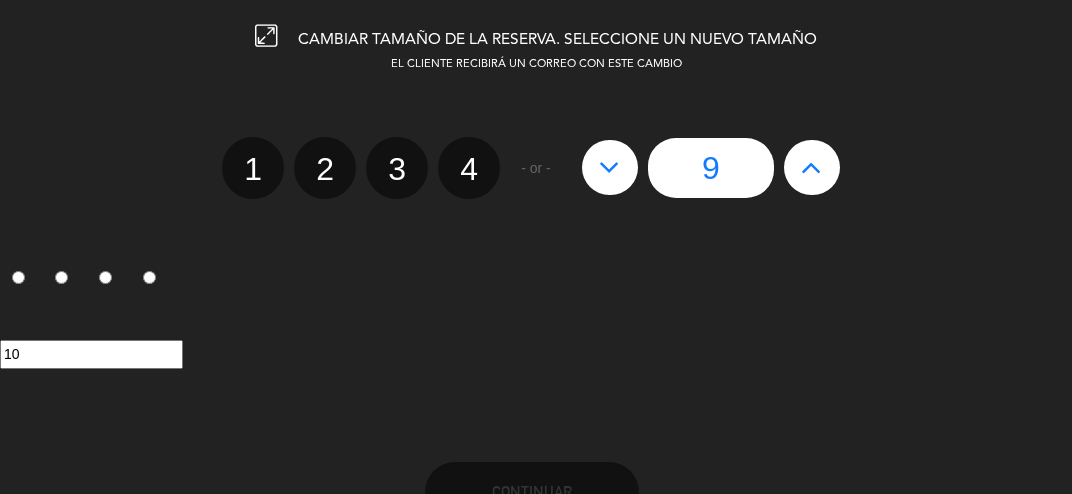 type on "9" 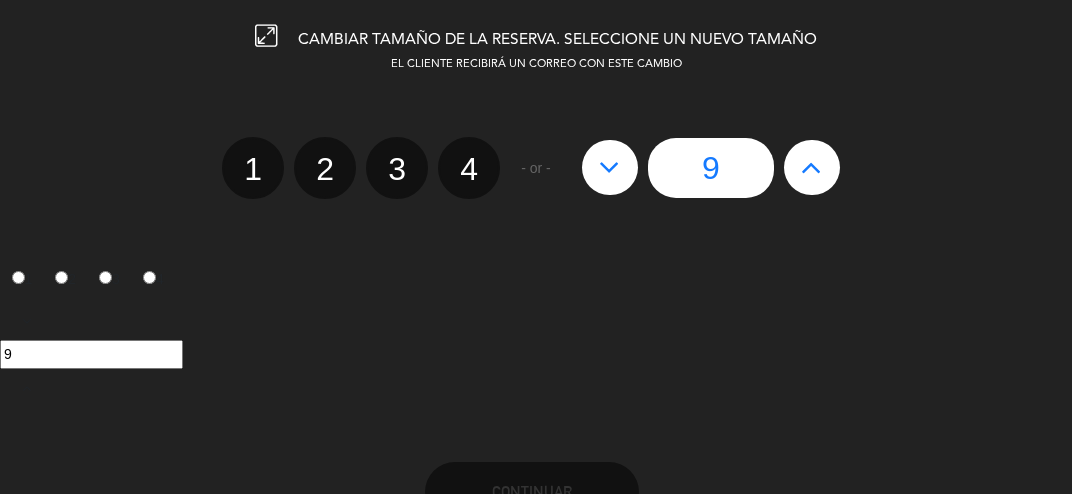 click 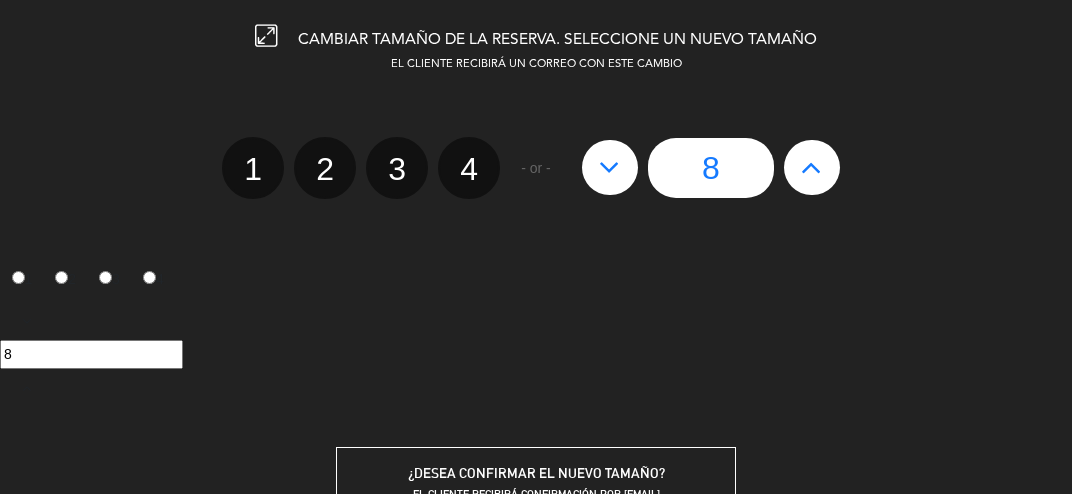 click 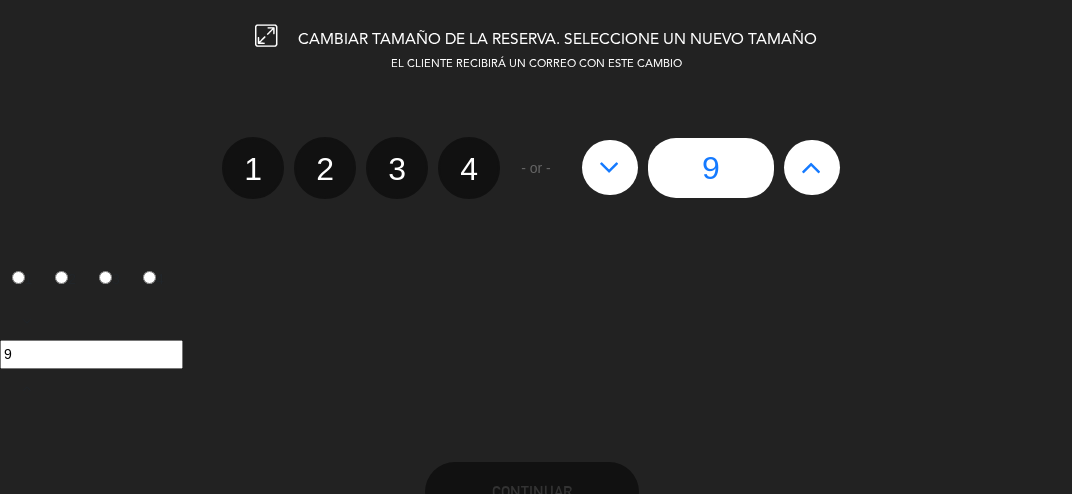 scroll, scrollTop: 144, scrollLeft: 0, axis: vertical 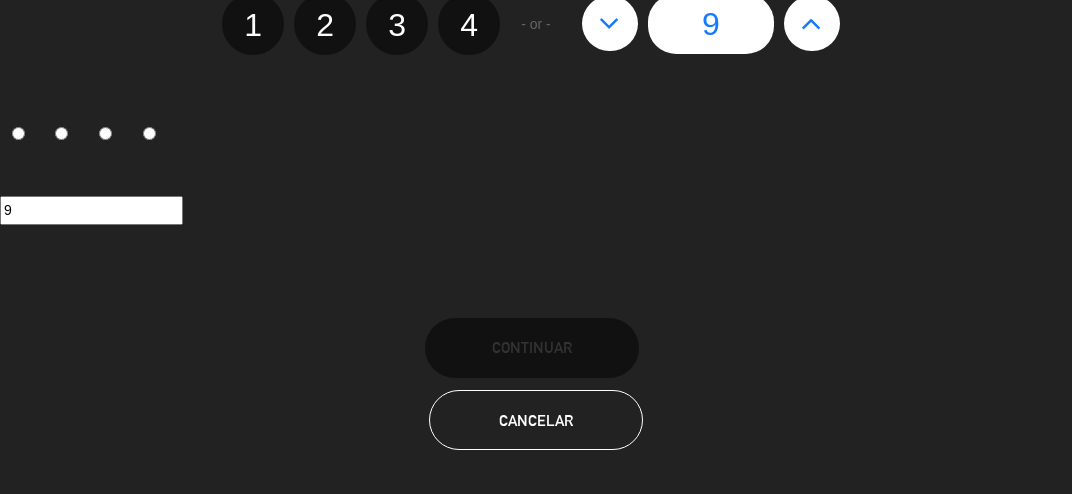 click 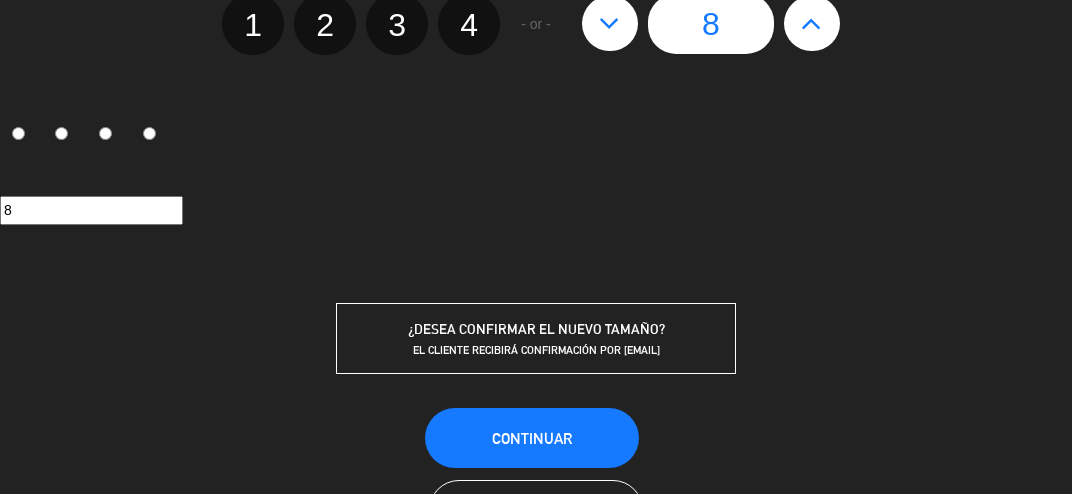 click 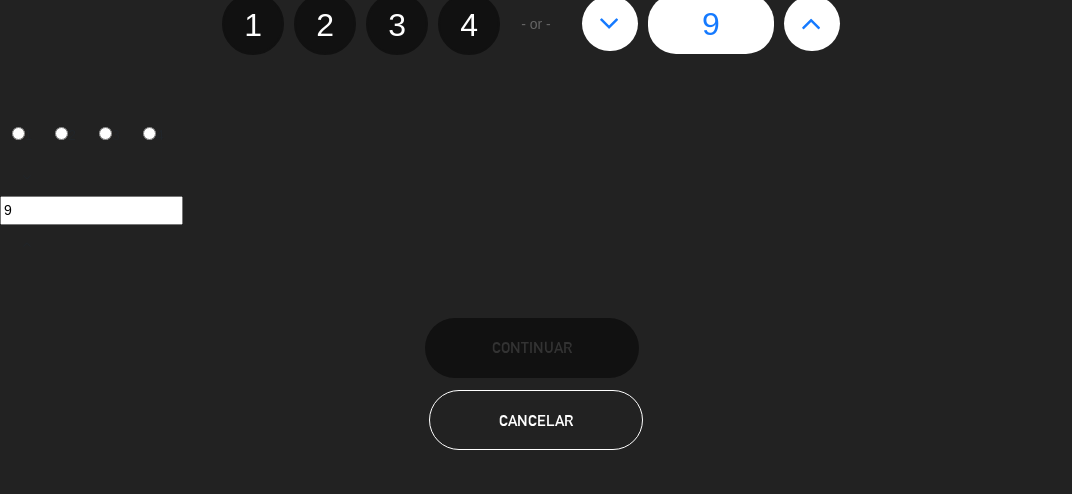 click 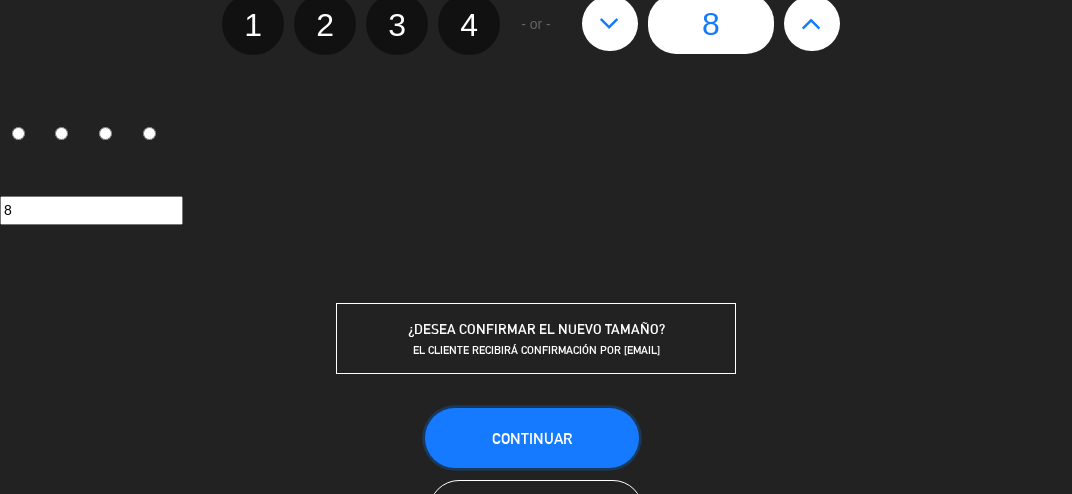 click on "Continuar" at bounding box center (532, 438) 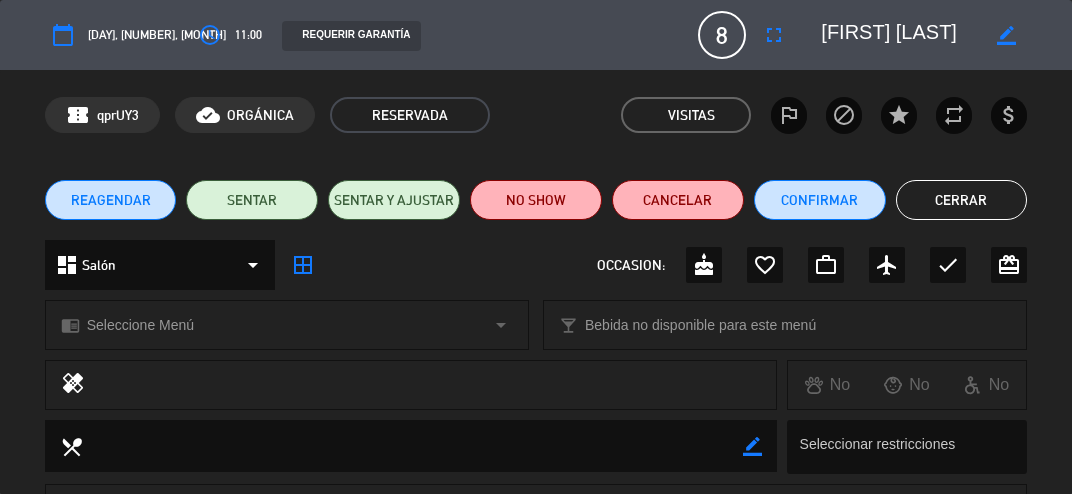 click on "fullscreen" at bounding box center [774, 35] 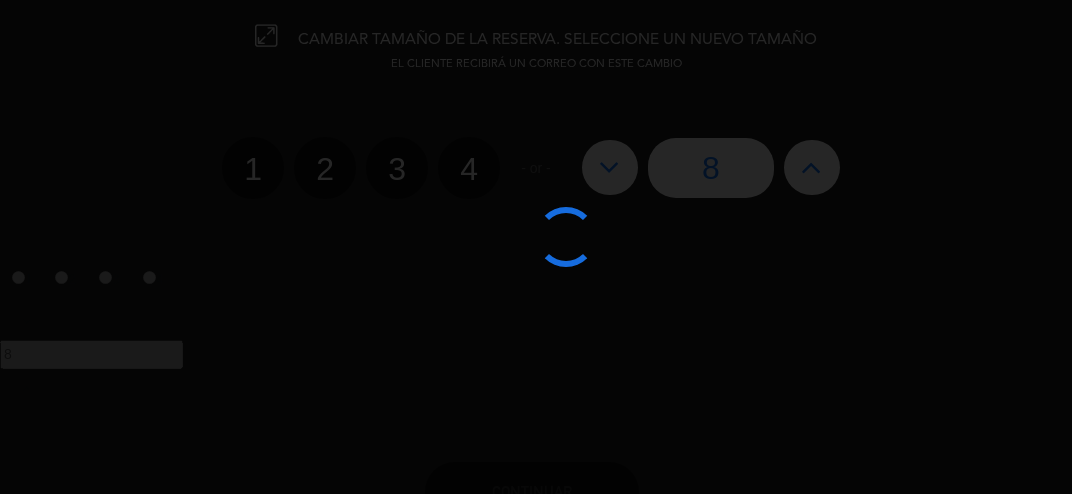 click 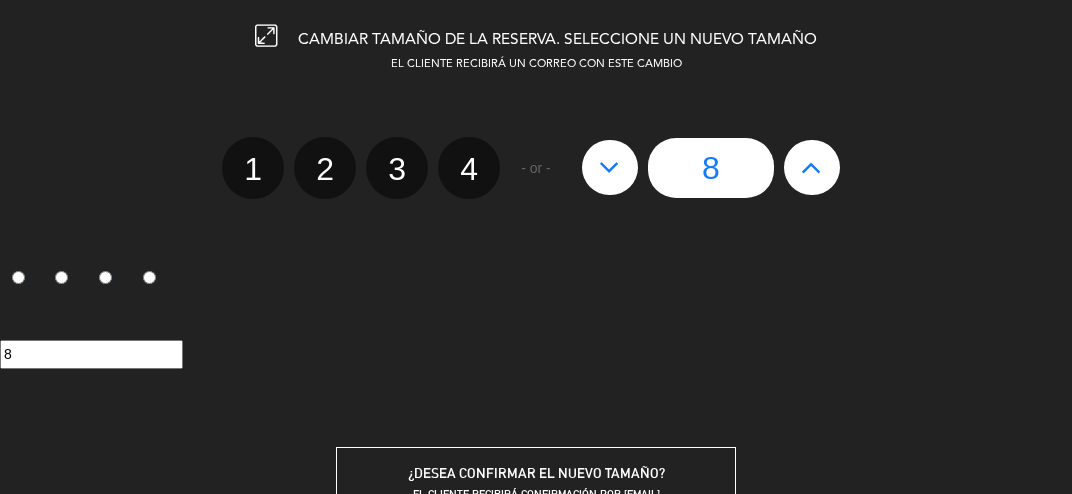type on "9" 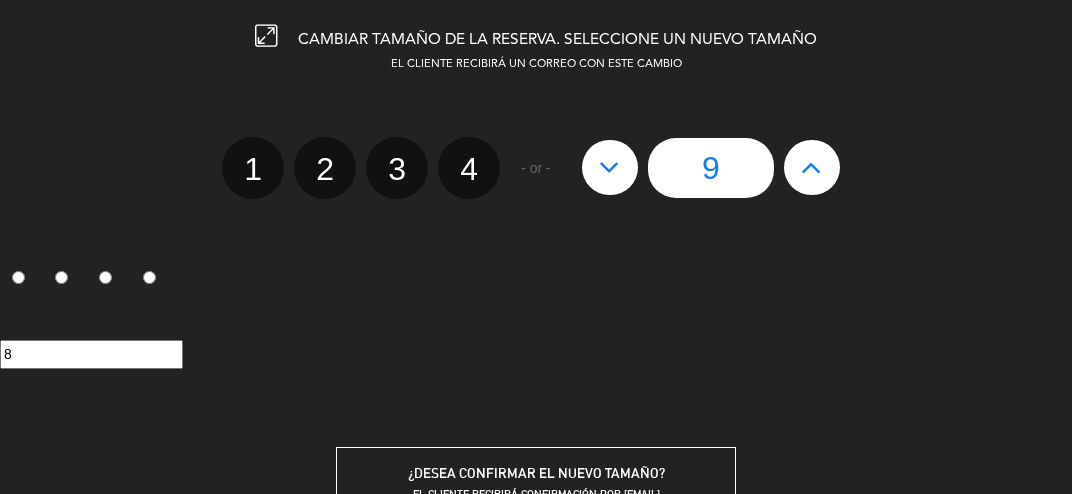type on "9" 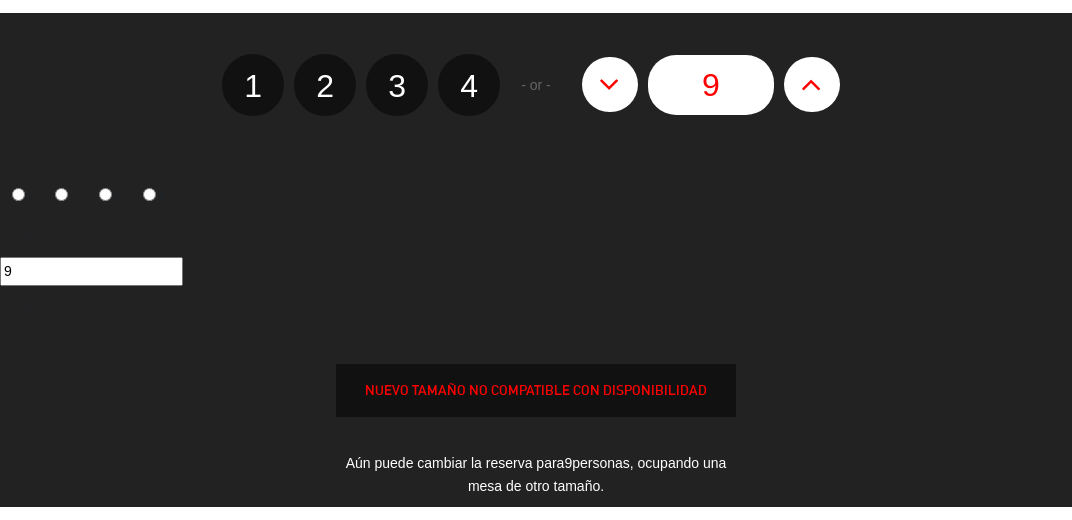 scroll, scrollTop: 100, scrollLeft: 0, axis: vertical 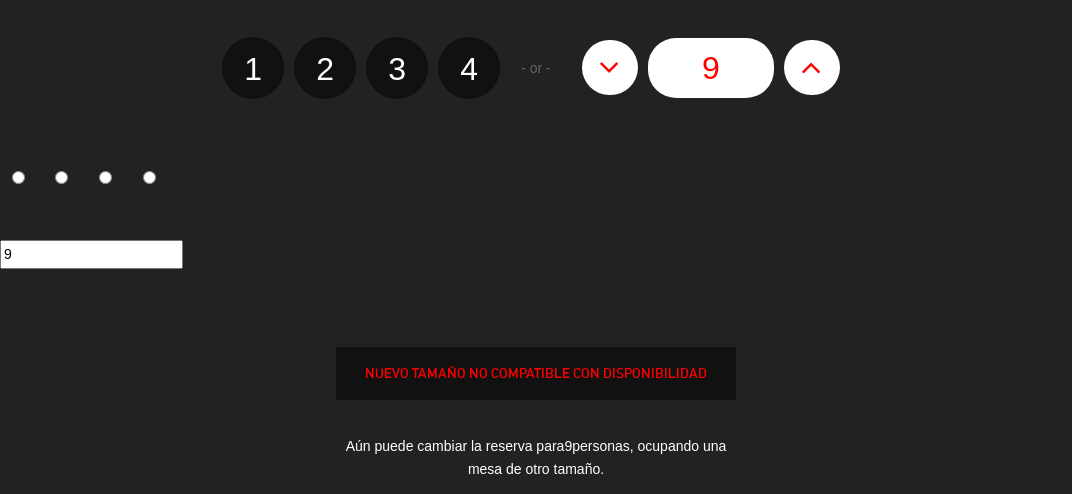 click 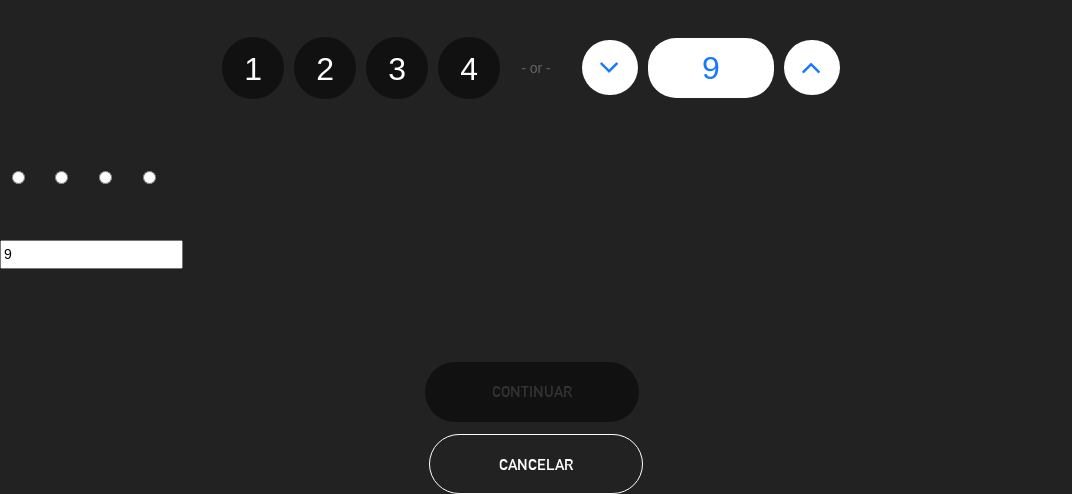 type on "8" 